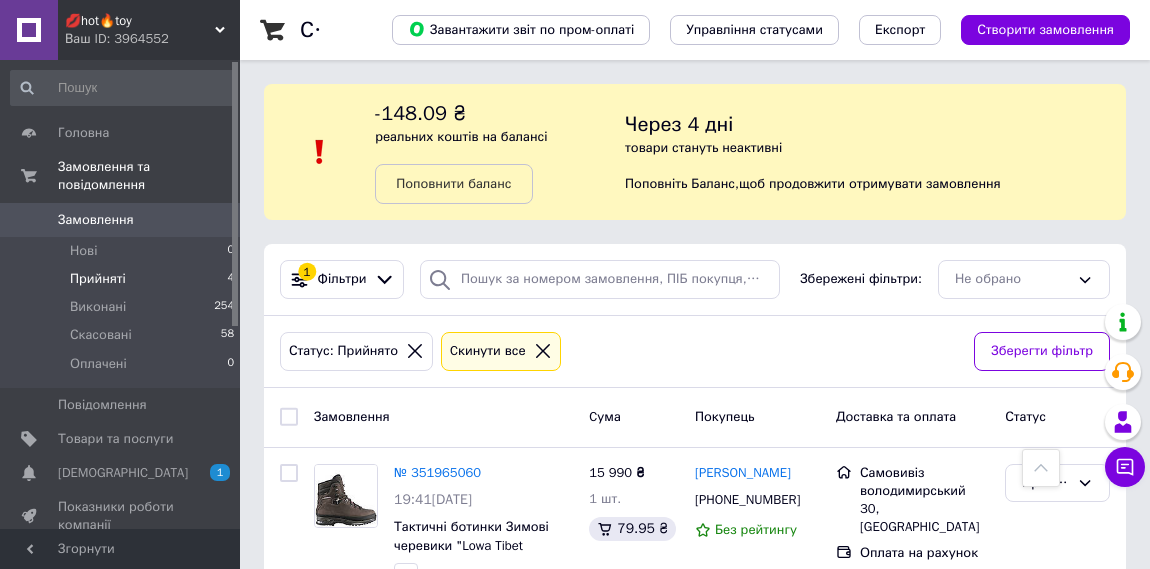 scroll, scrollTop: 695, scrollLeft: 0, axis: vertical 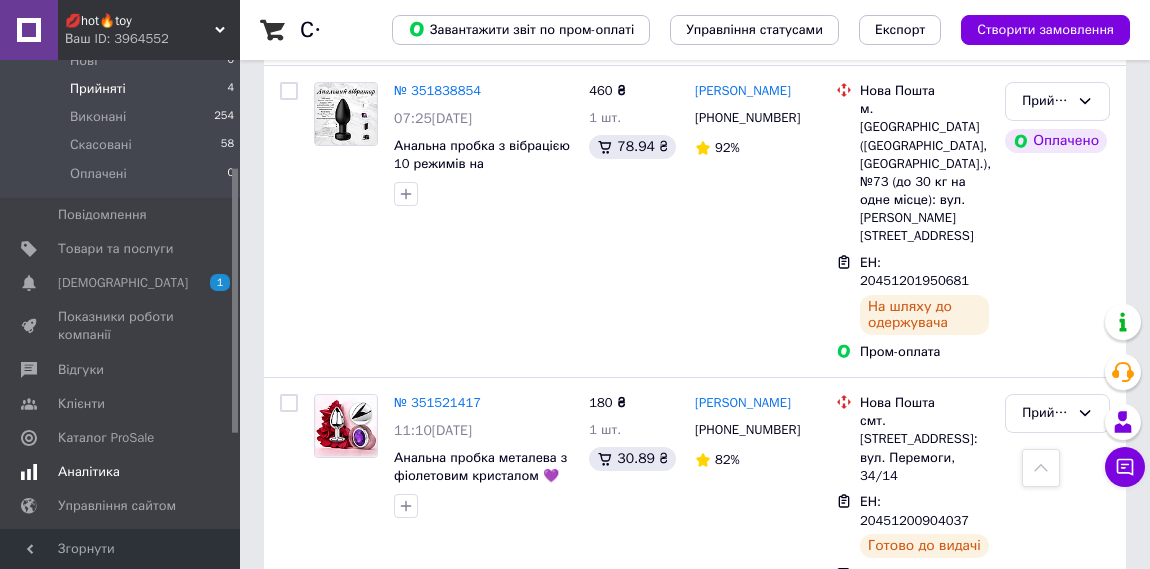 click on "Аналітика" at bounding box center (123, 472) 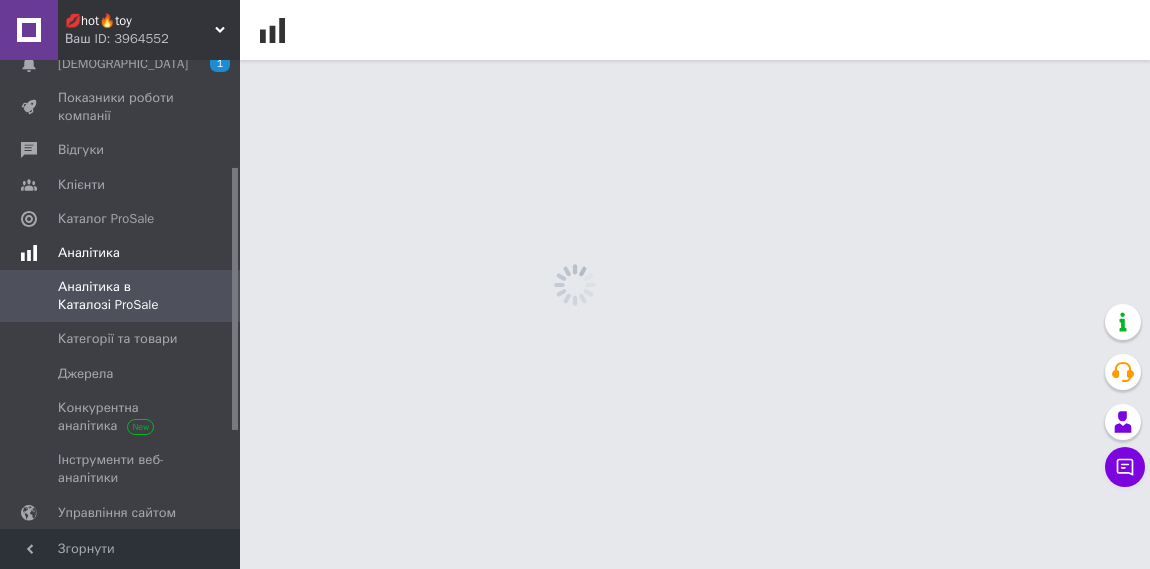 scroll, scrollTop: 0, scrollLeft: 0, axis: both 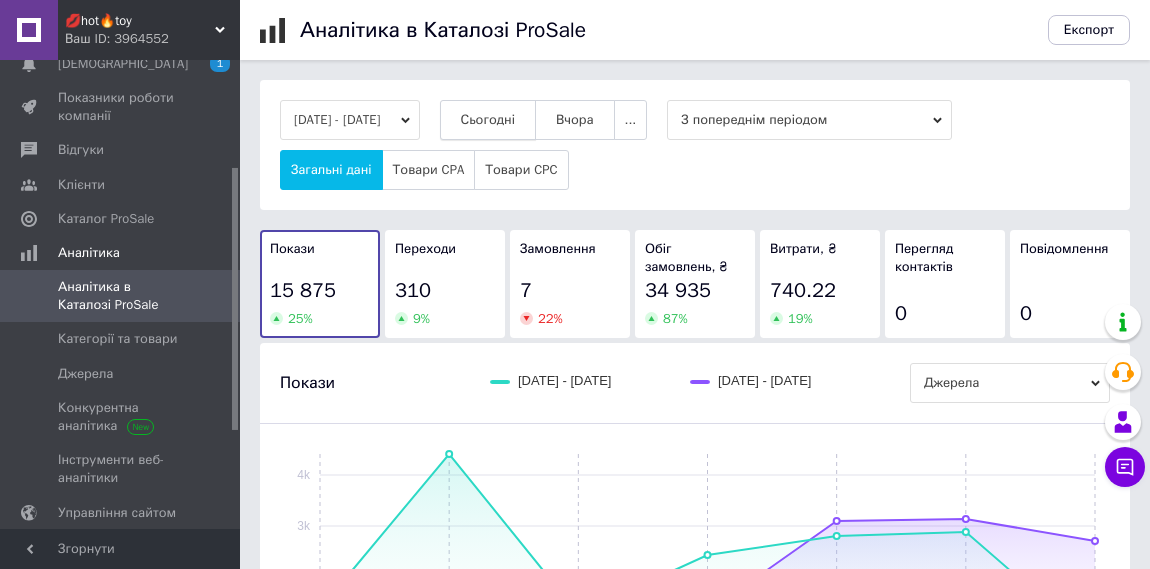 click on "Сьогодні" at bounding box center [488, 120] 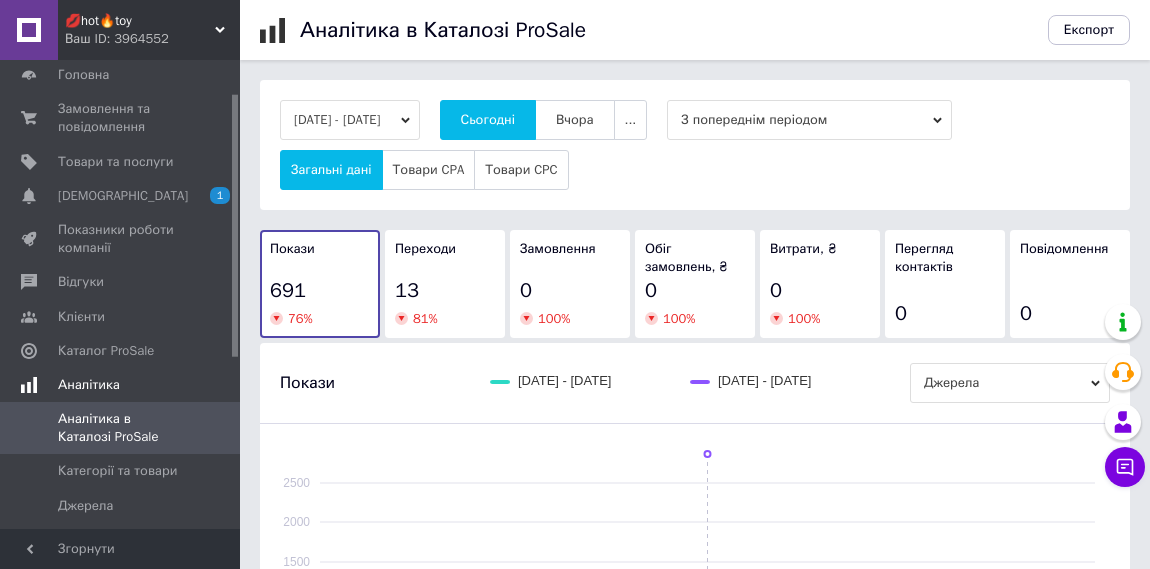 scroll, scrollTop: 0, scrollLeft: 0, axis: both 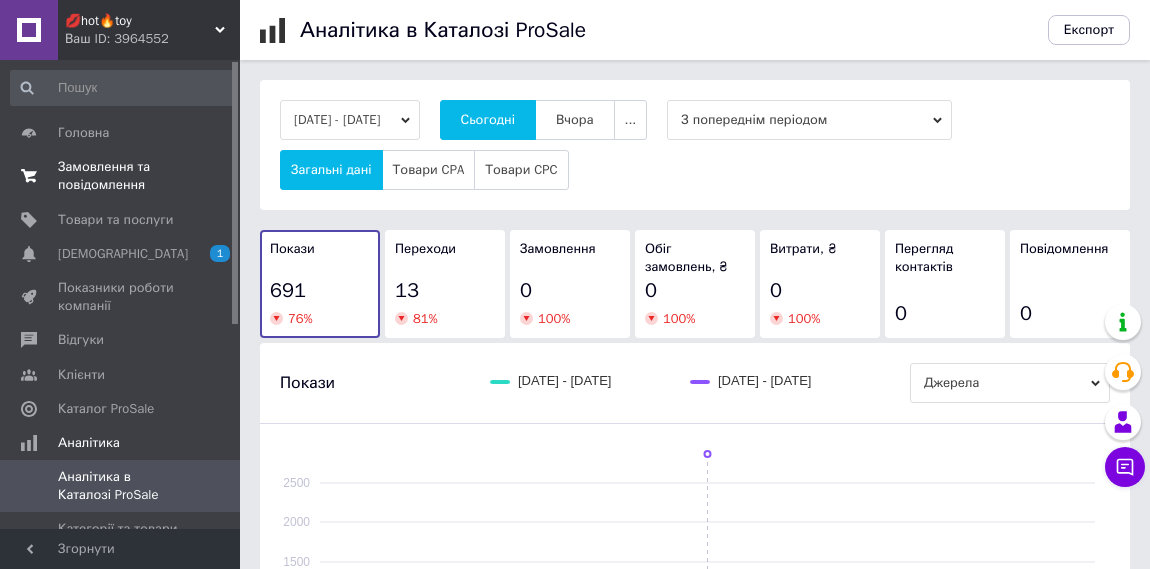 click on "Замовлення та повідомлення" at bounding box center [121, 176] 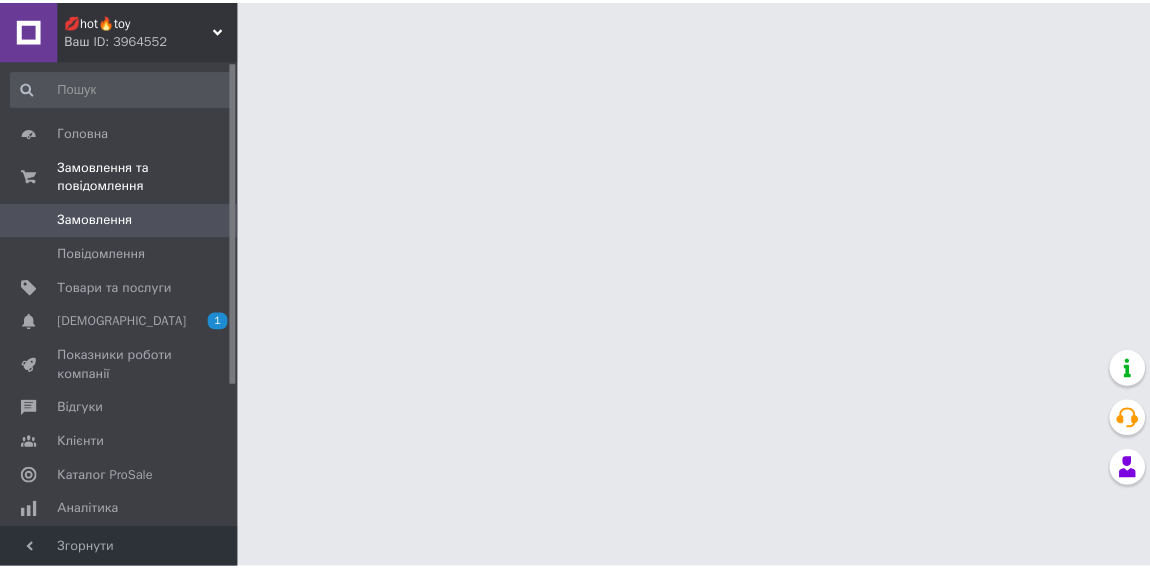 scroll, scrollTop: 0, scrollLeft: 0, axis: both 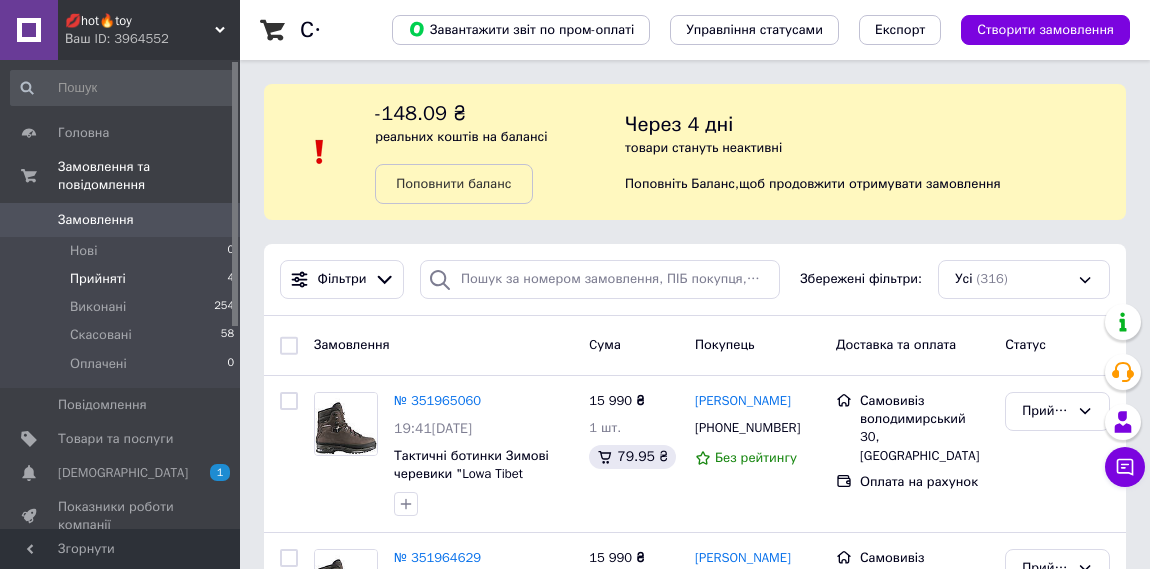 click on "Прийняті" at bounding box center [98, 279] 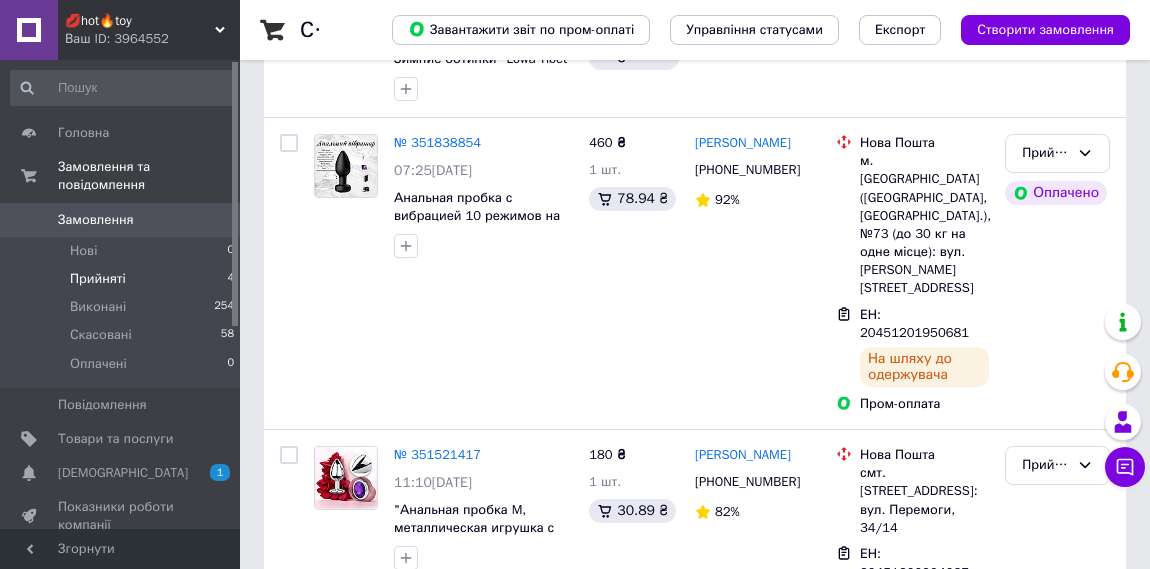 scroll, scrollTop: 695, scrollLeft: 0, axis: vertical 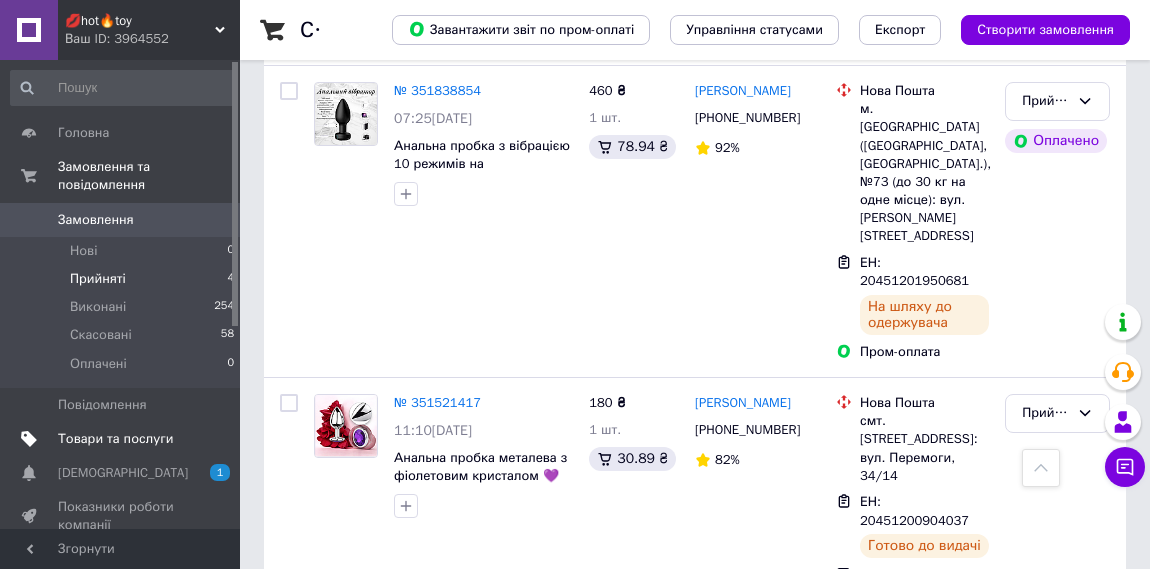 click on "Товари та послуги" at bounding box center (115, 439) 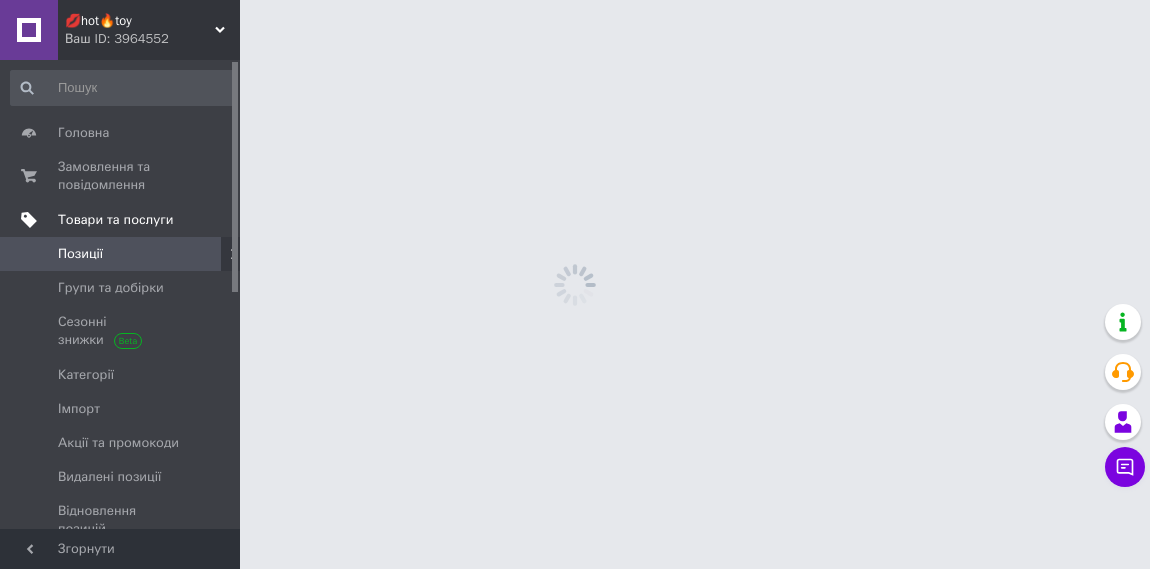 scroll, scrollTop: 0, scrollLeft: 0, axis: both 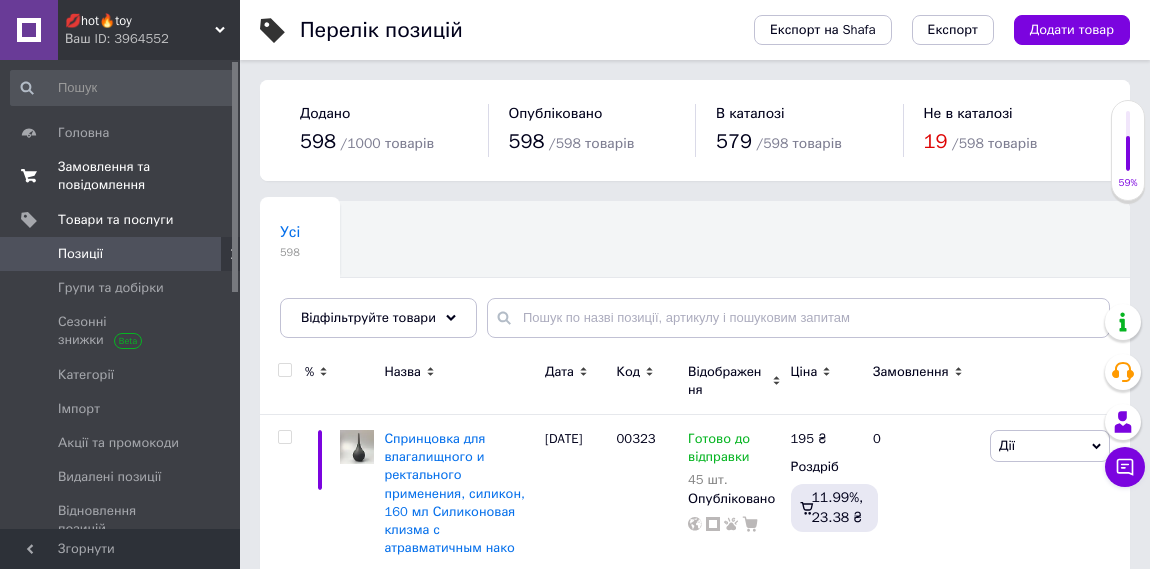 click on "Замовлення та повідомлення" at bounding box center (121, 176) 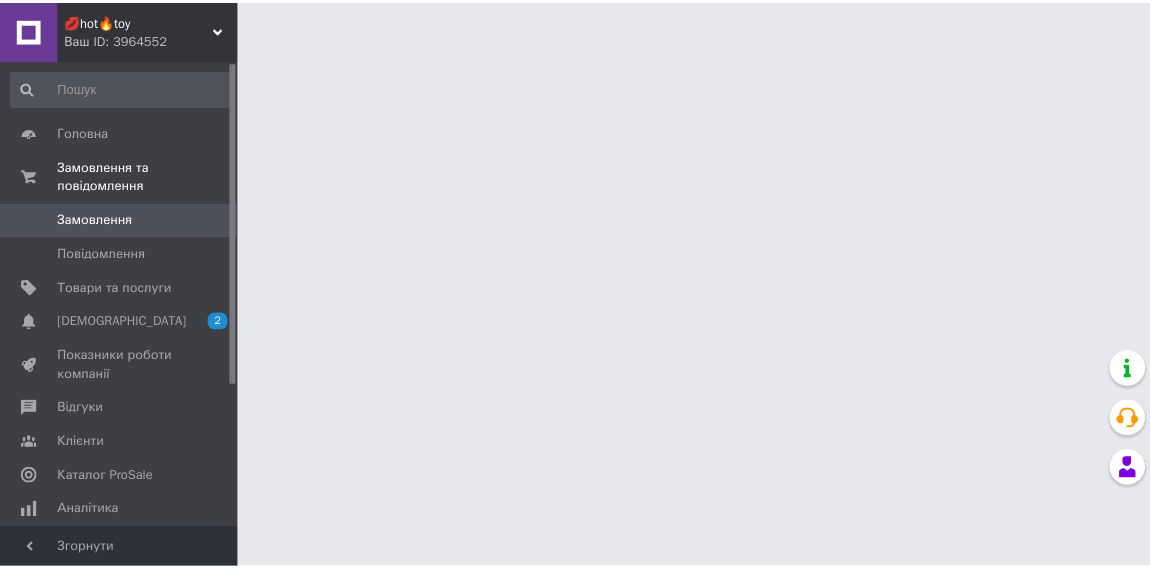 scroll, scrollTop: 0, scrollLeft: 0, axis: both 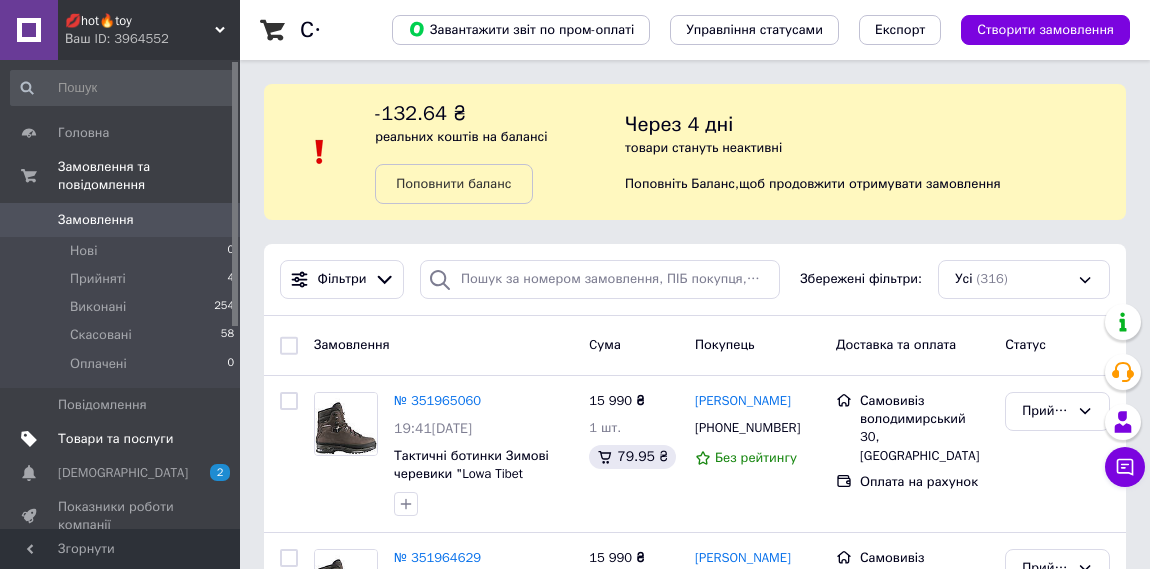 click on "Товари та послуги" at bounding box center [115, 439] 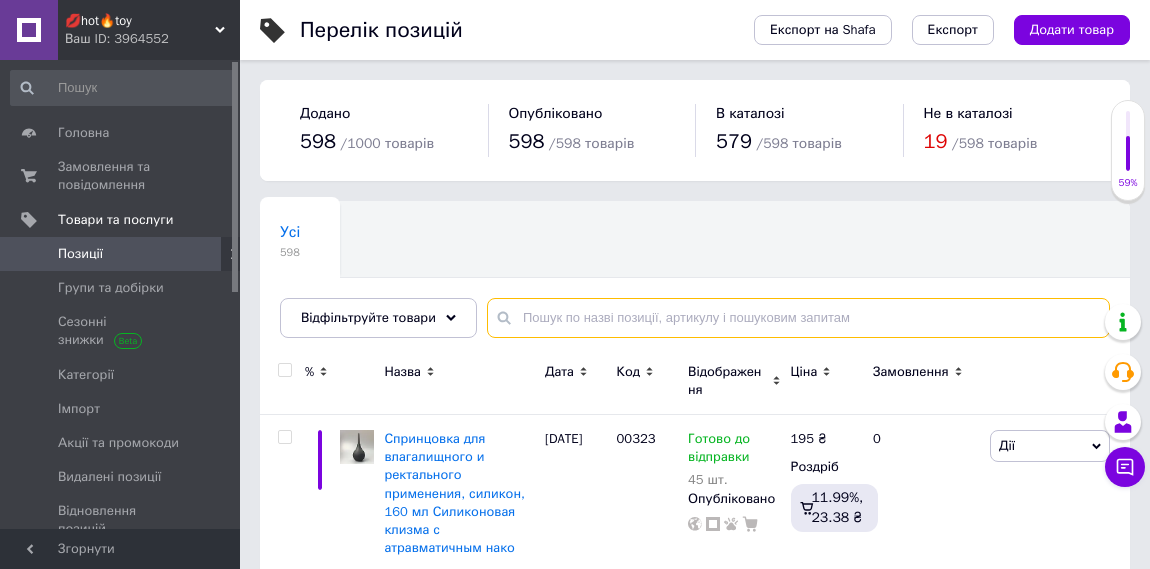 click at bounding box center [798, 318] 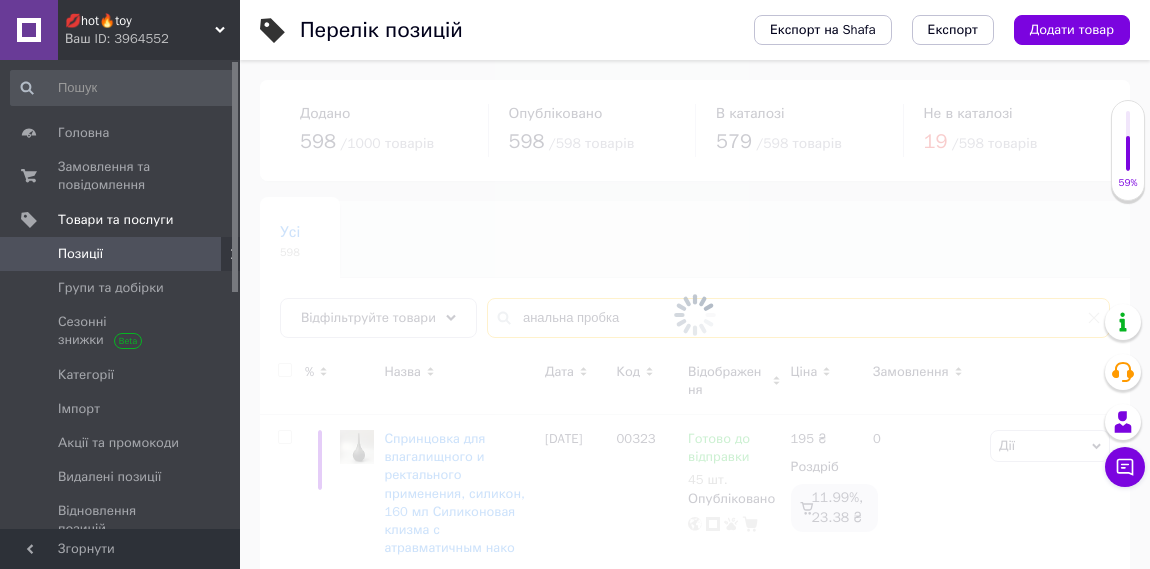 type on "анальна пробка" 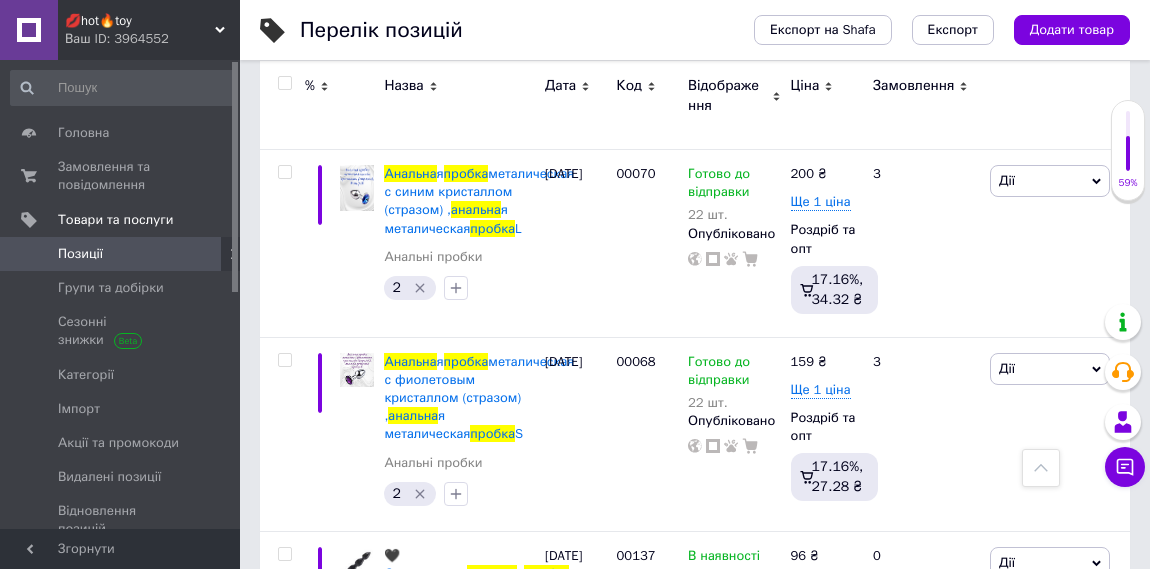 scroll, scrollTop: 6656, scrollLeft: 0, axis: vertical 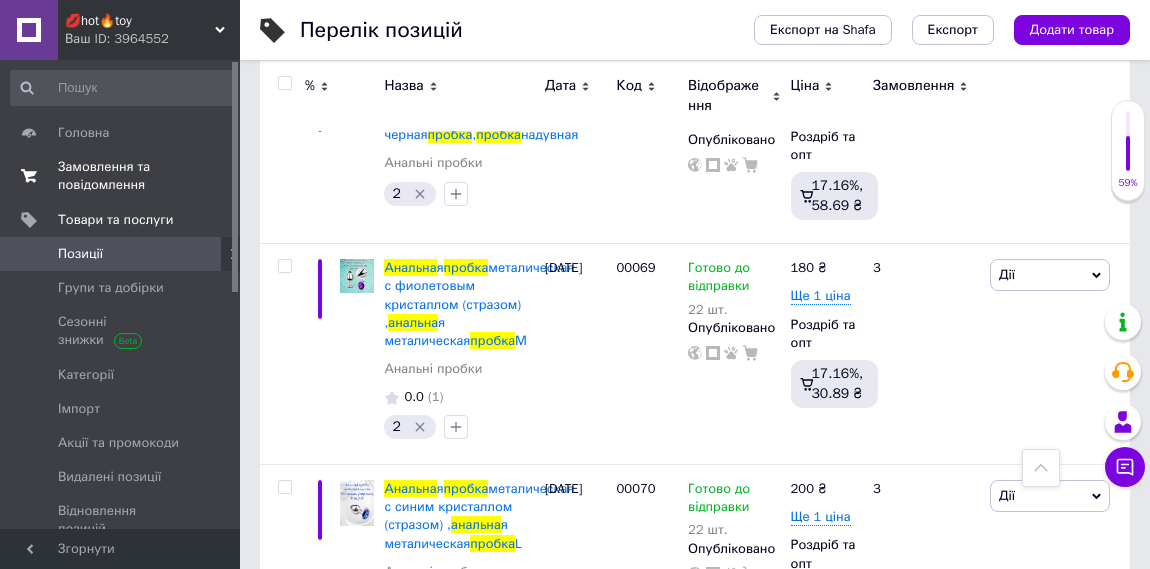 click on "Замовлення та повідомлення" at bounding box center (121, 176) 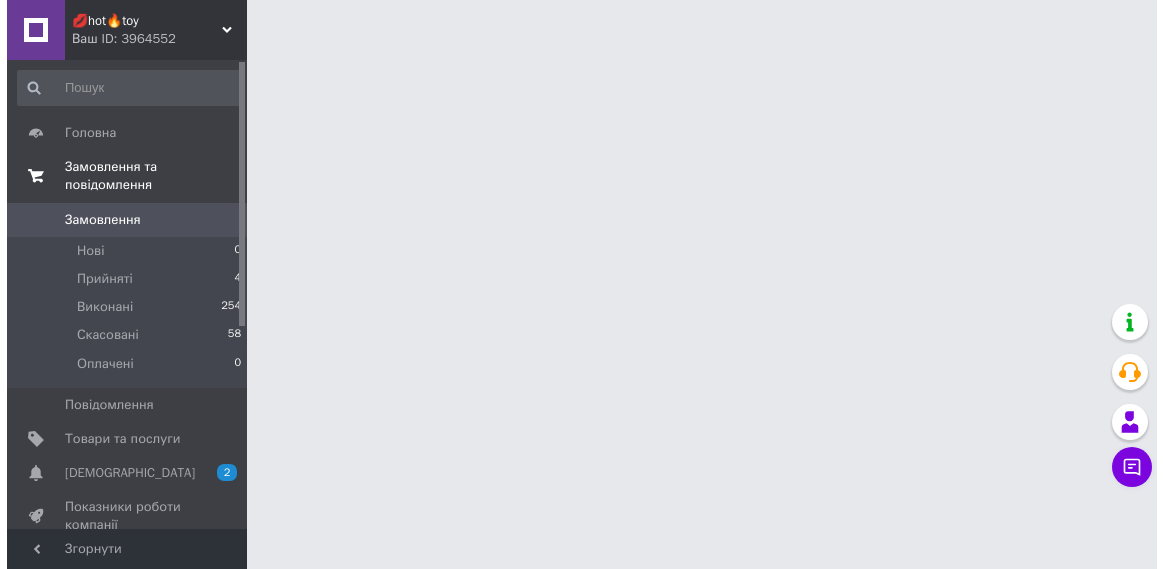 scroll, scrollTop: 0, scrollLeft: 0, axis: both 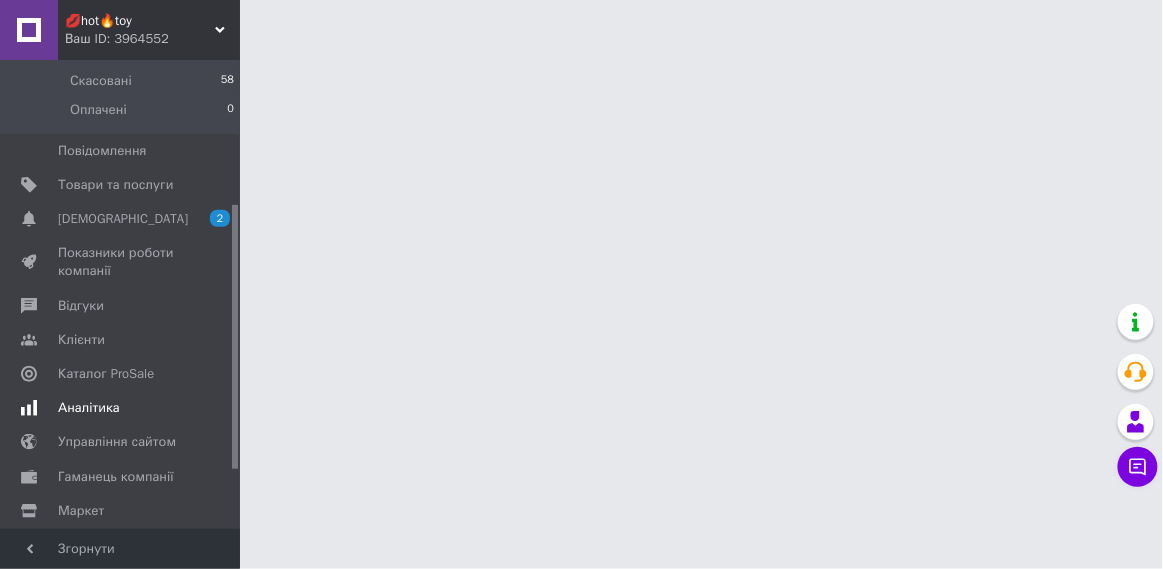 click on "Аналітика" at bounding box center [123, 408] 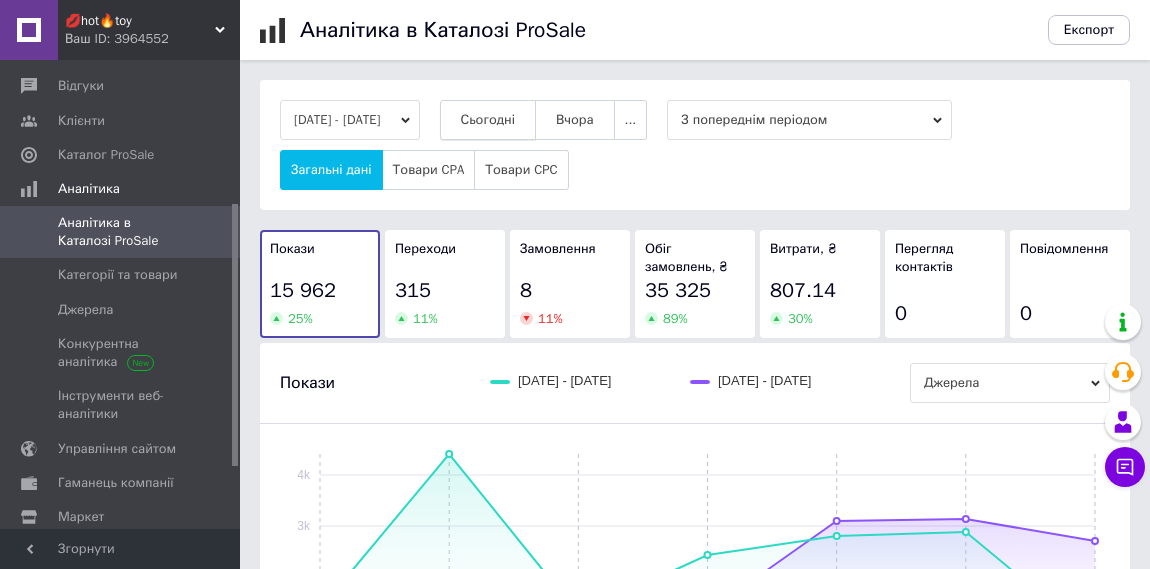 click on "Сьогодні" at bounding box center [488, 120] 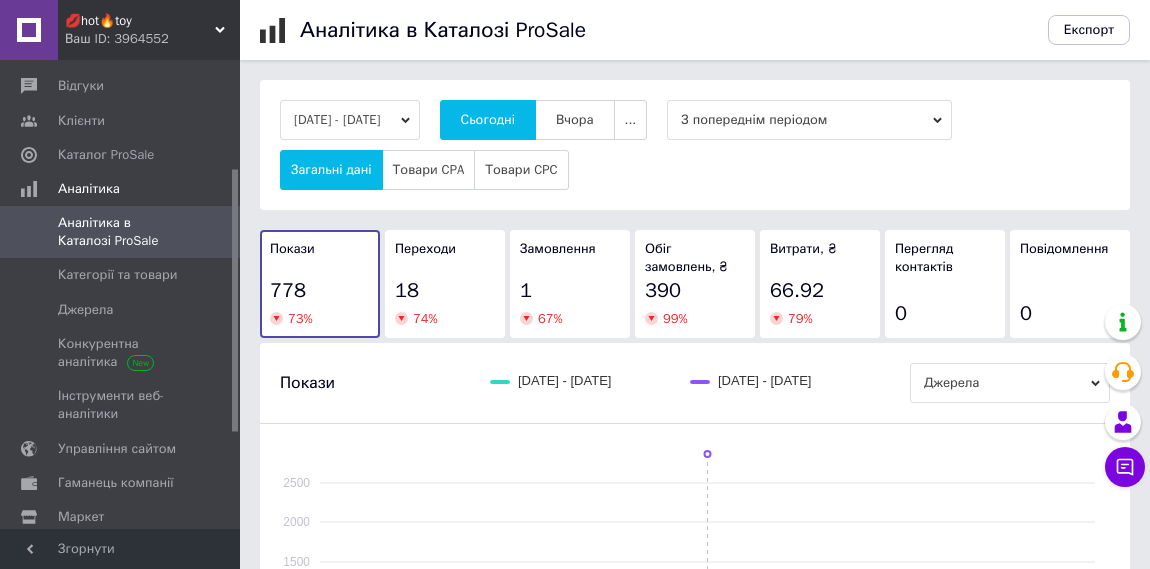 scroll, scrollTop: 0, scrollLeft: 0, axis: both 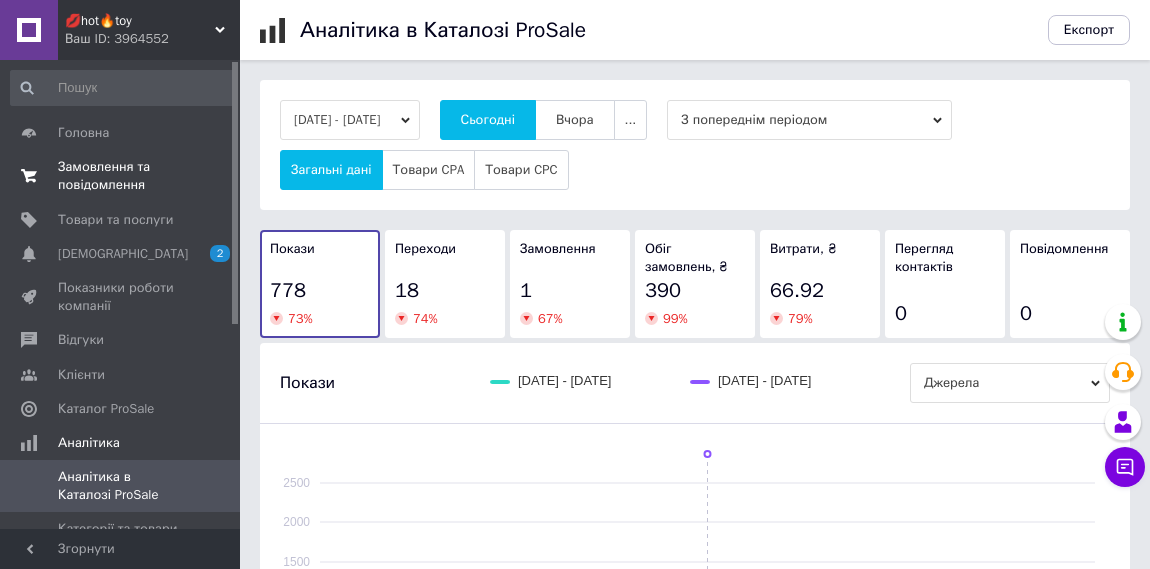 click on "Замовлення та повідомлення" at bounding box center (121, 176) 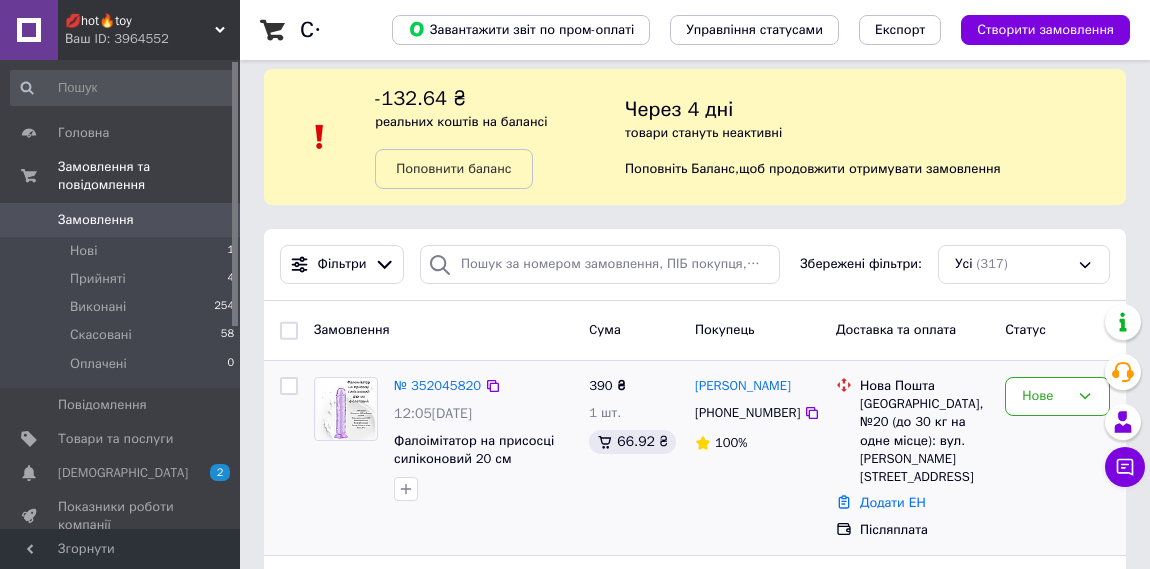 scroll, scrollTop: 181, scrollLeft: 0, axis: vertical 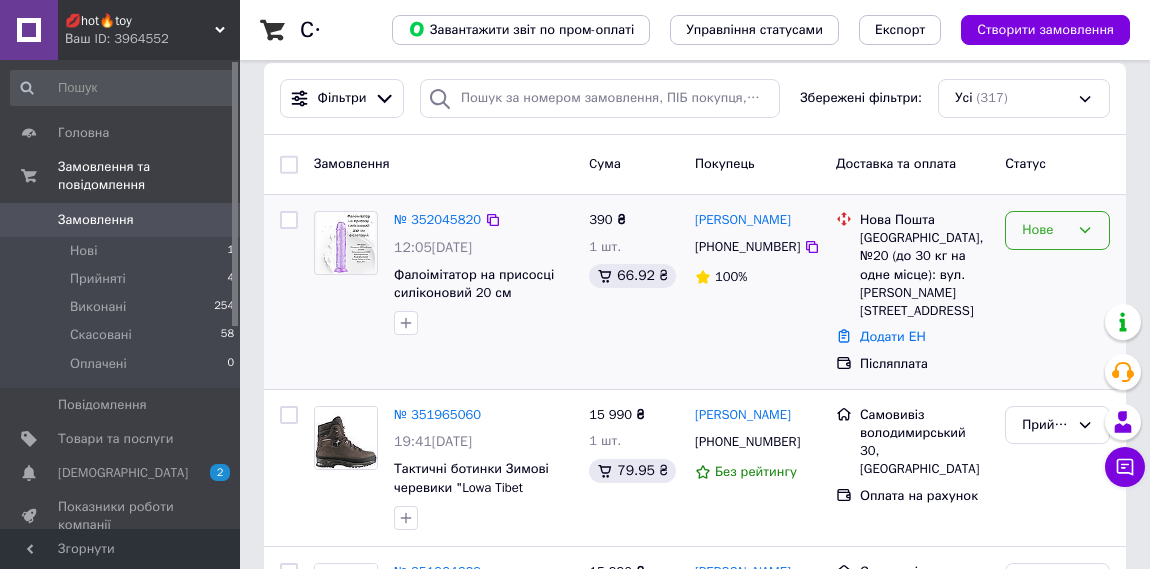 click on "Нове" at bounding box center (1057, 230) 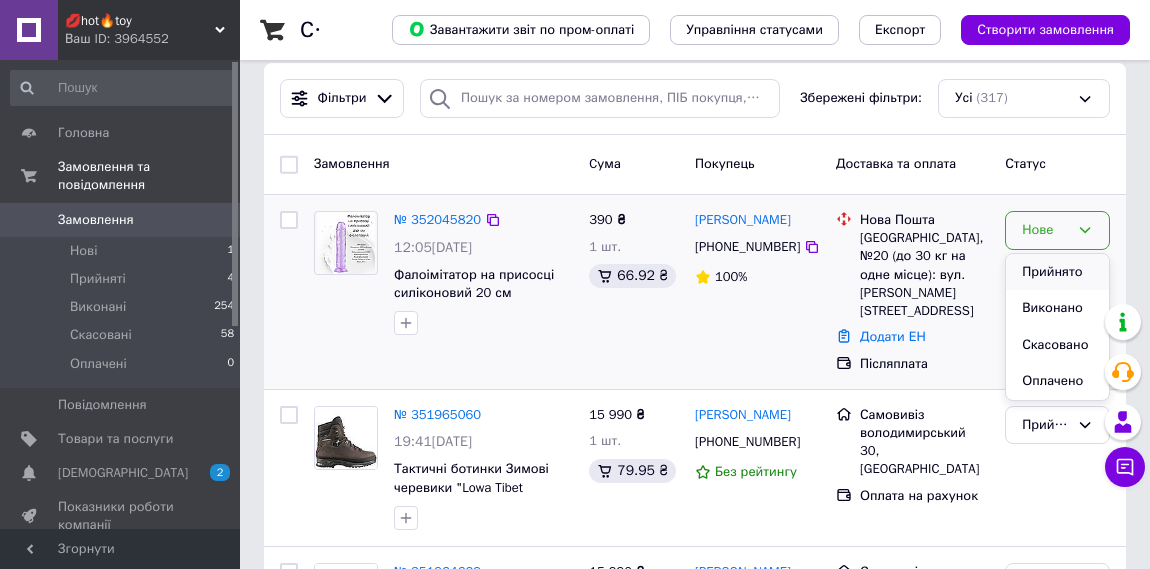 click on "Прийнято" at bounding box center (1057, 272) 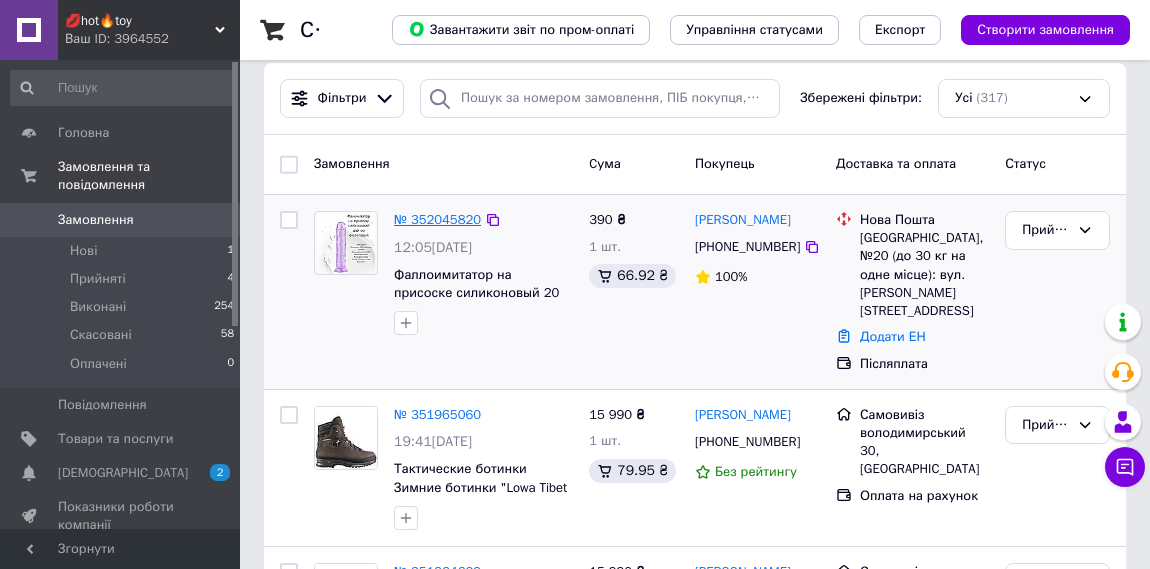 click on "№ 352045820" at bounding box center [437, 219] 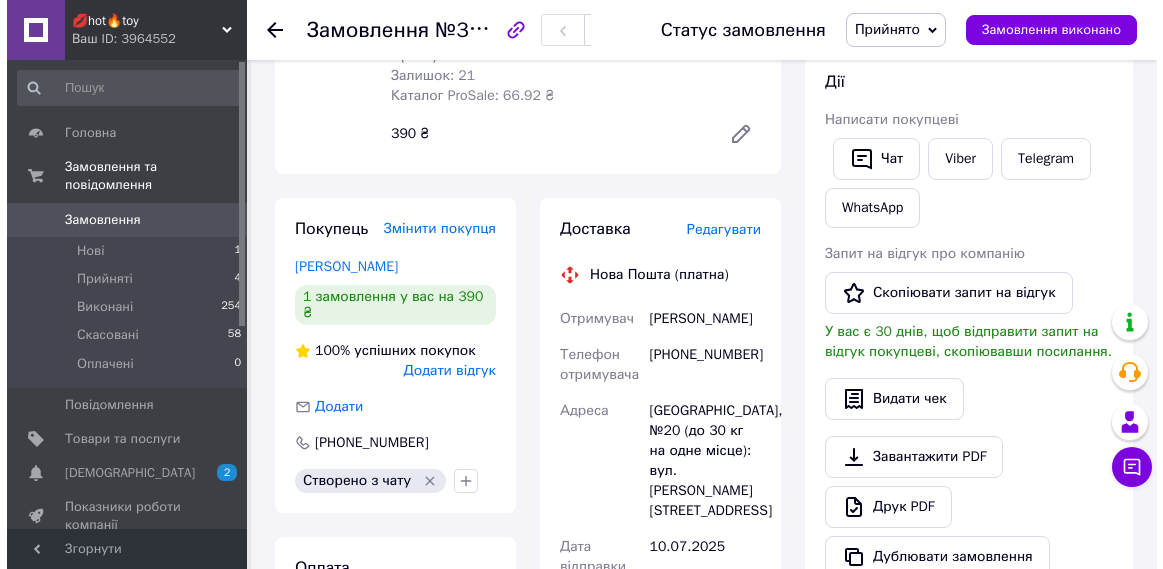 scroll, scrollTop: 382, scrollLeft: 0, axis: vertical 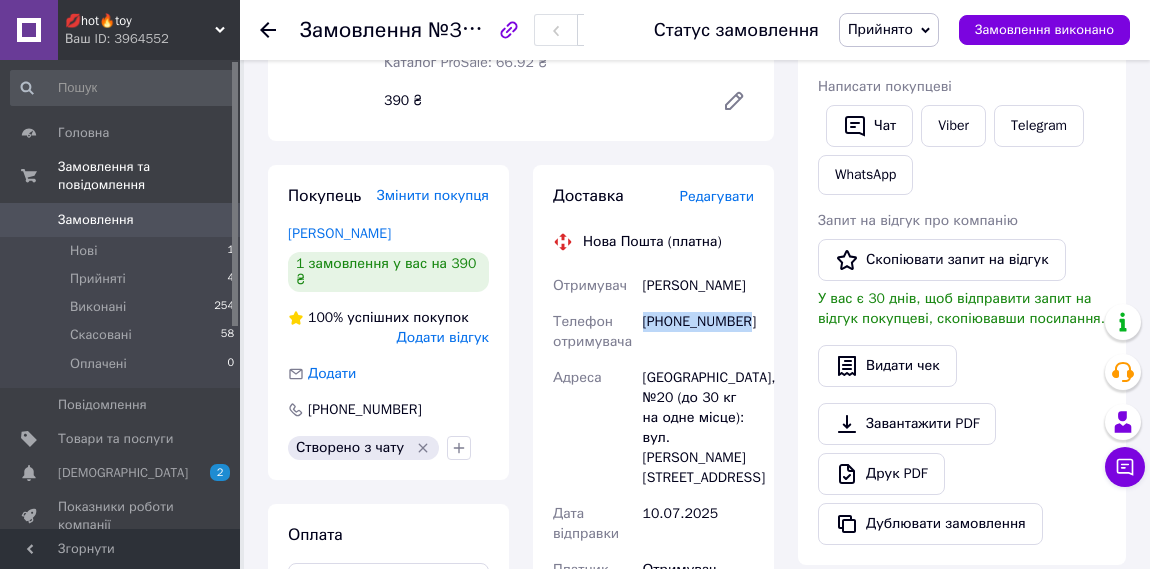 drag, startPoint x: 754, startPoint y: 303, endPoint x: 645, endPoint y: 300, distance: 109.041275 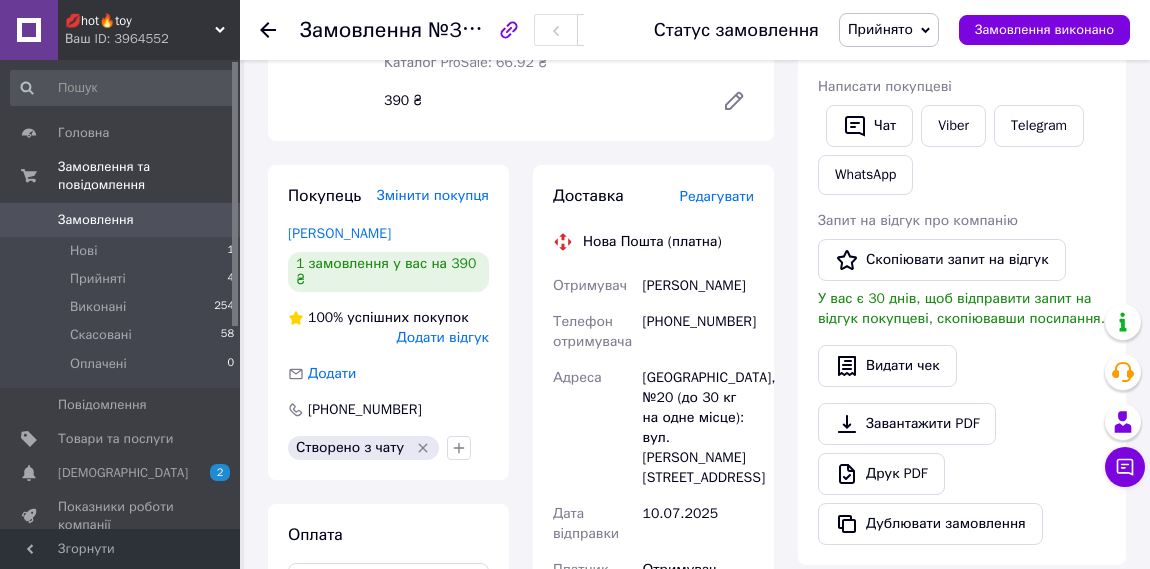 click on "Редагувати" at bounding box center [717, 196] 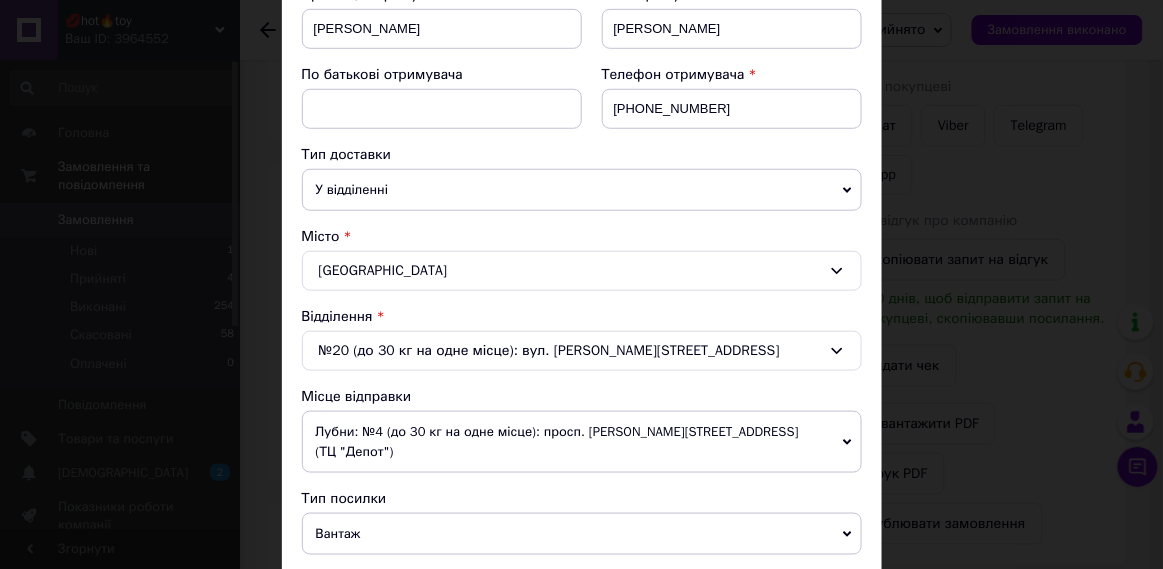 click on "Лубни: №4 (до 30 кг на одне місце): просп. [PERSON_NAME][STREET_ADDRESS] (ТЦ "Депот")" at bounding box center (582, 442) 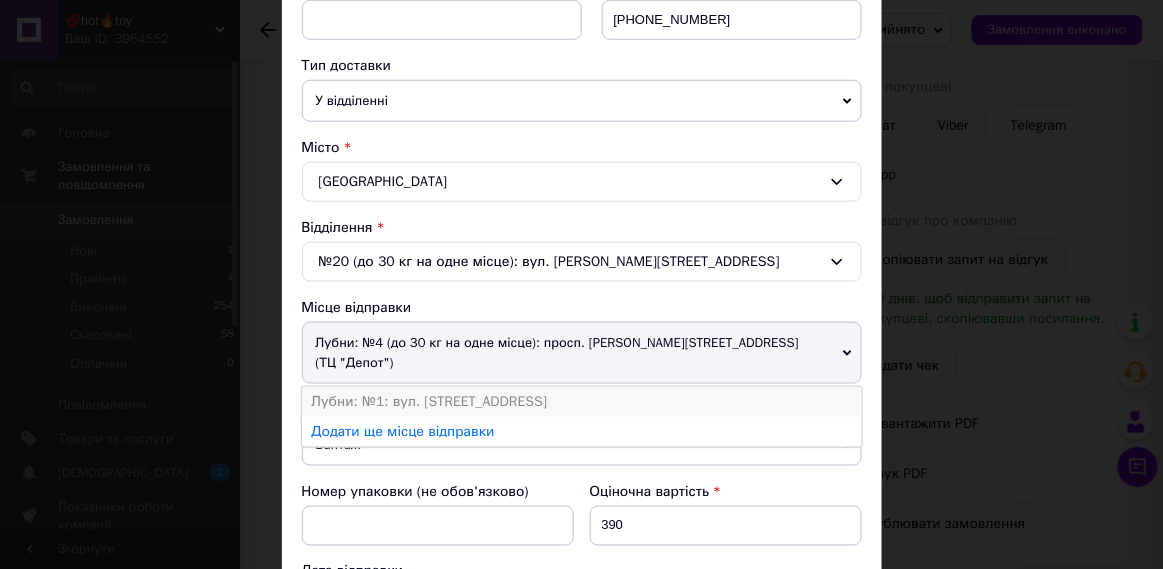 click on "Лубни: №1: вул. [STREET_ADDRESS]" at bounding box center (582, 402) 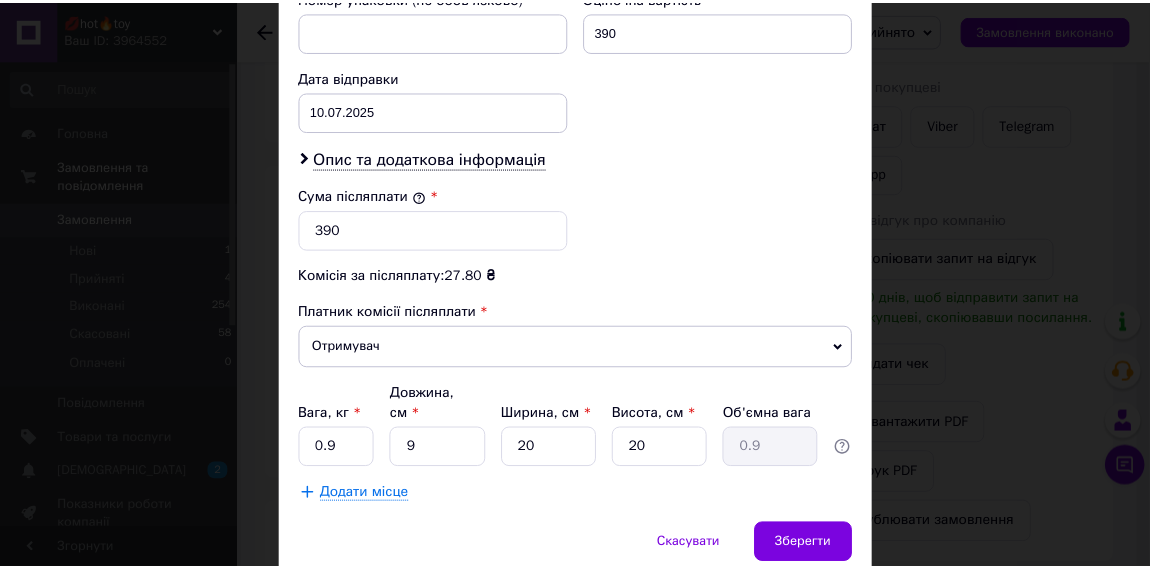 scroll, scrollTop: 926, scrollLeft: 0, axis: vertical 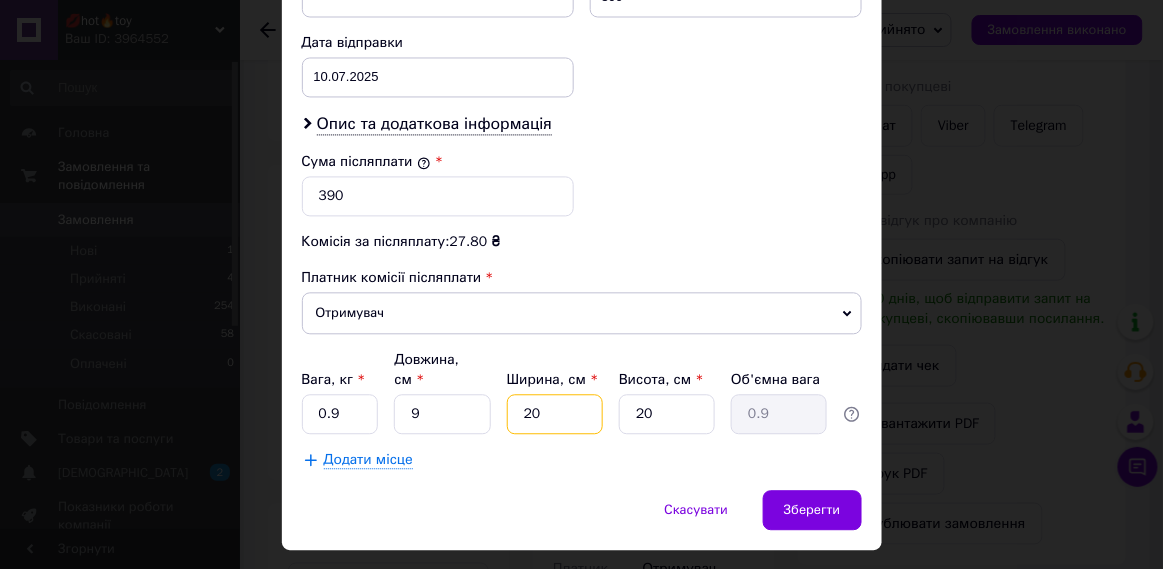 click on "20" at bounding box center [555, 414] 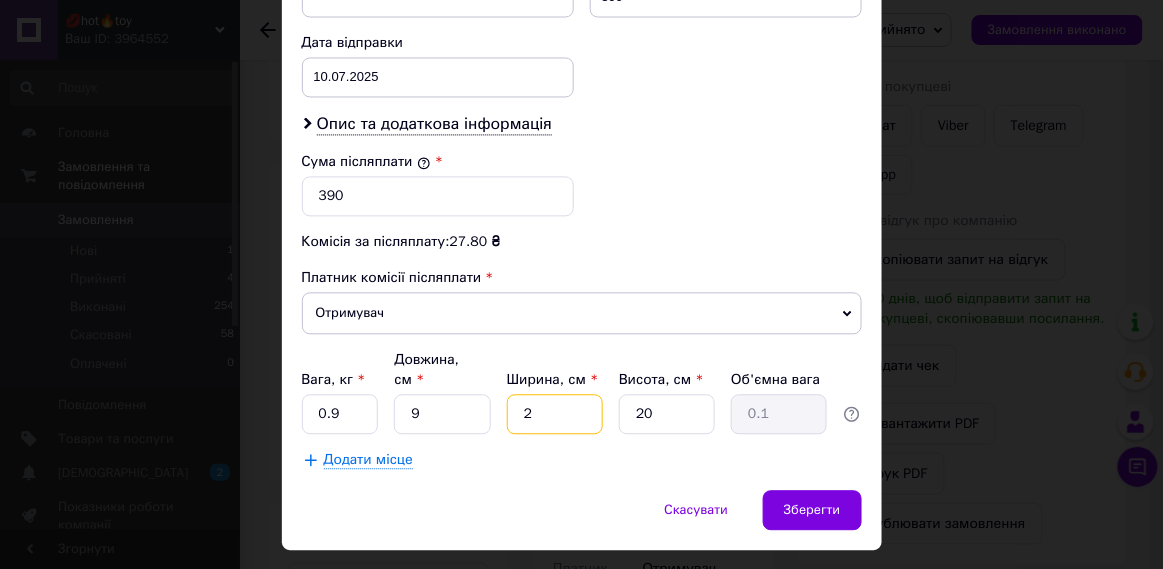 type on "2" 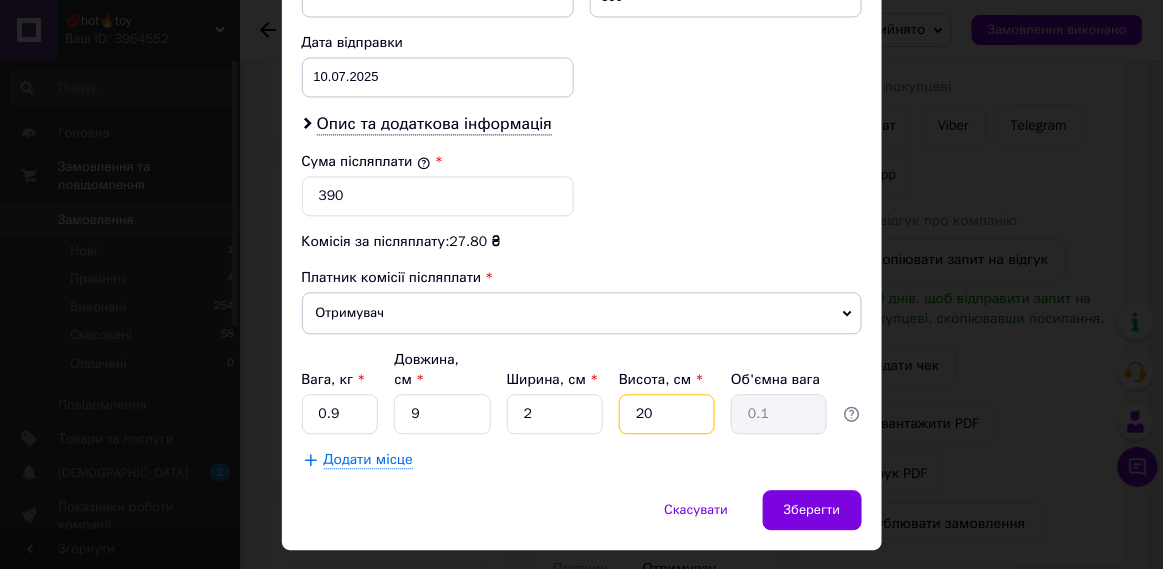 click on "20" at bounding box center (667, 414) 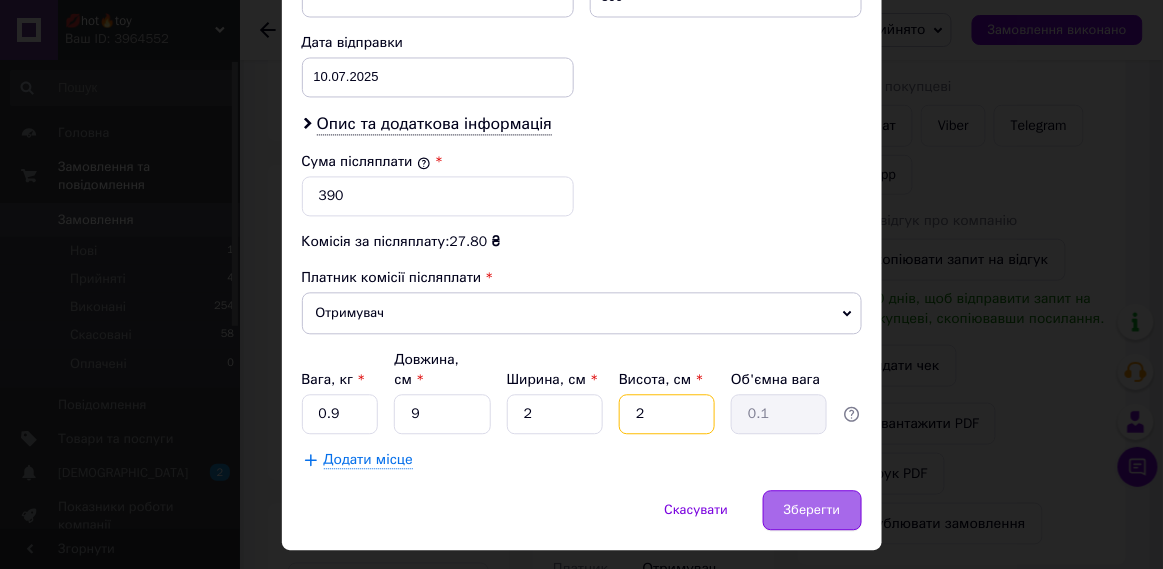 type on "2" 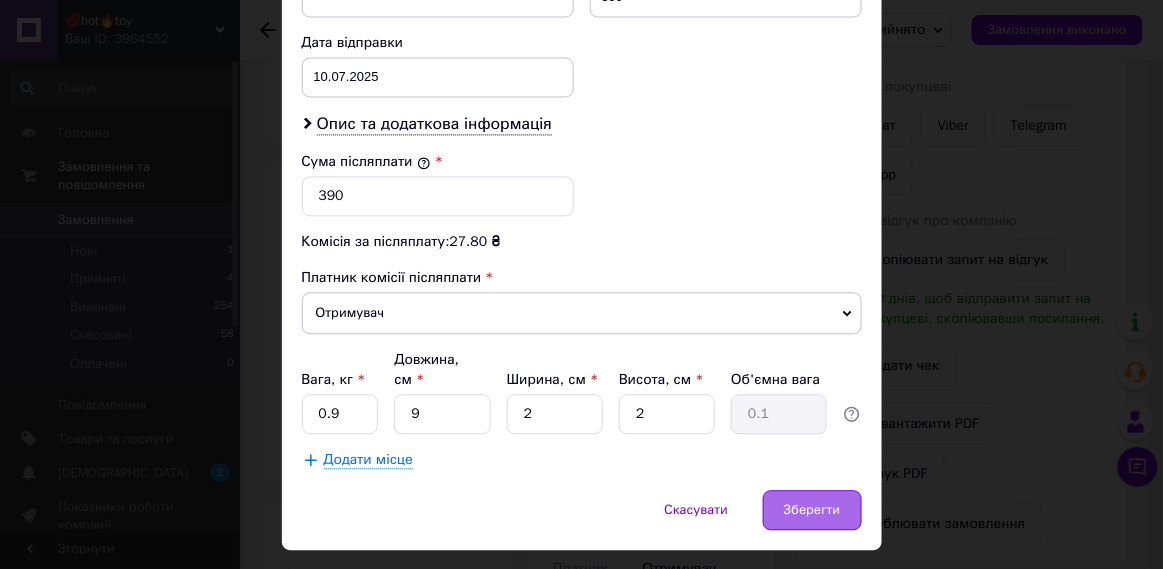 click on "Зберегти" at bounding box center (812, 510) 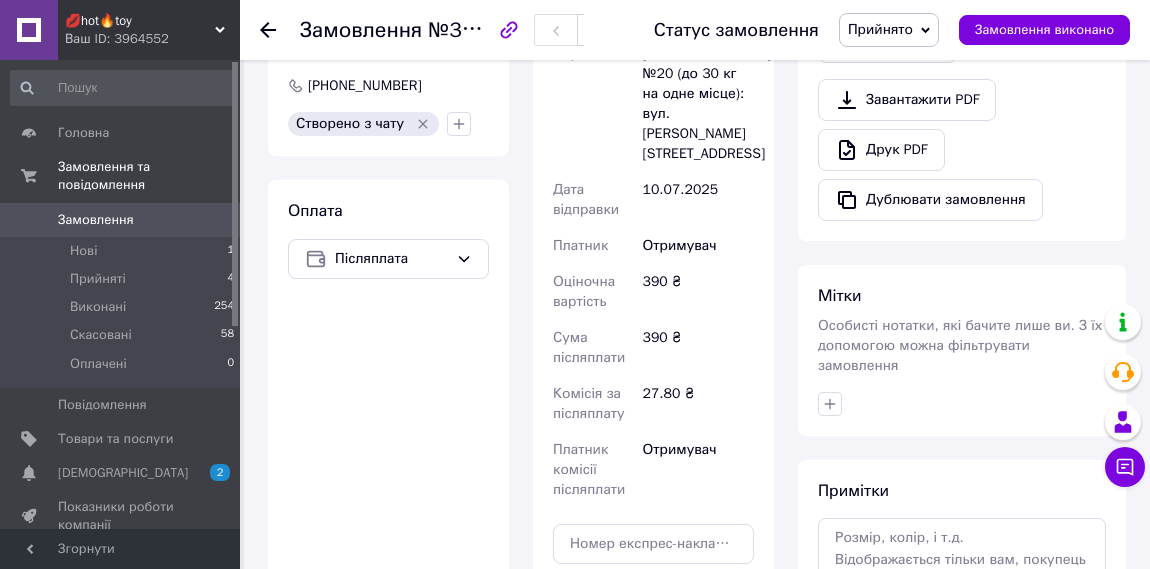 scroll, scrollTop: 842, scrollLeft: 0, axis: vertical 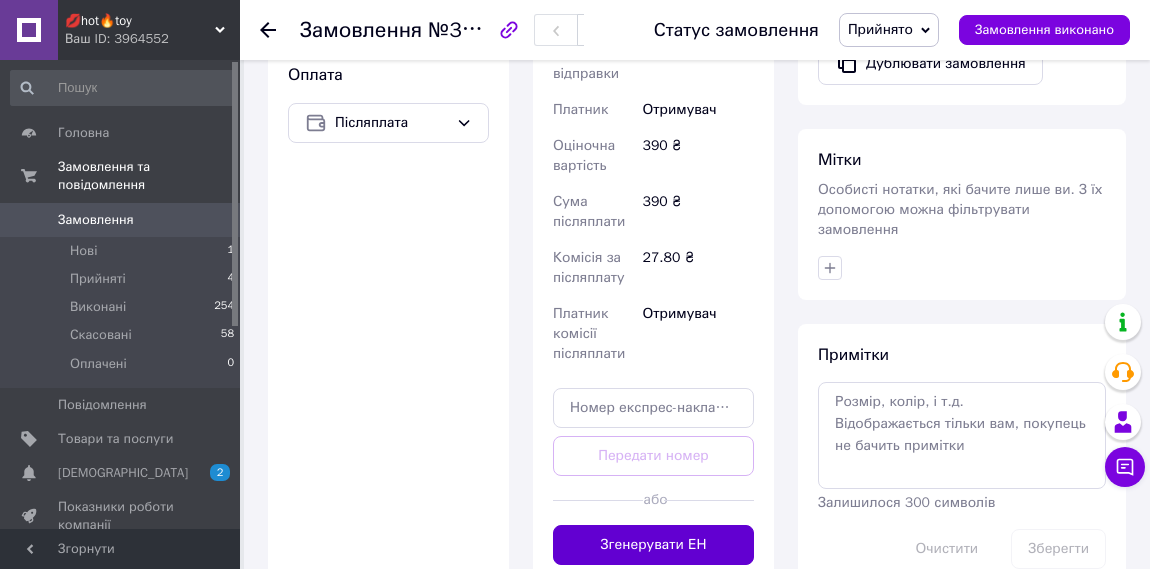 click on "Згенерувати ЕН" at bounding box center (653, 545) 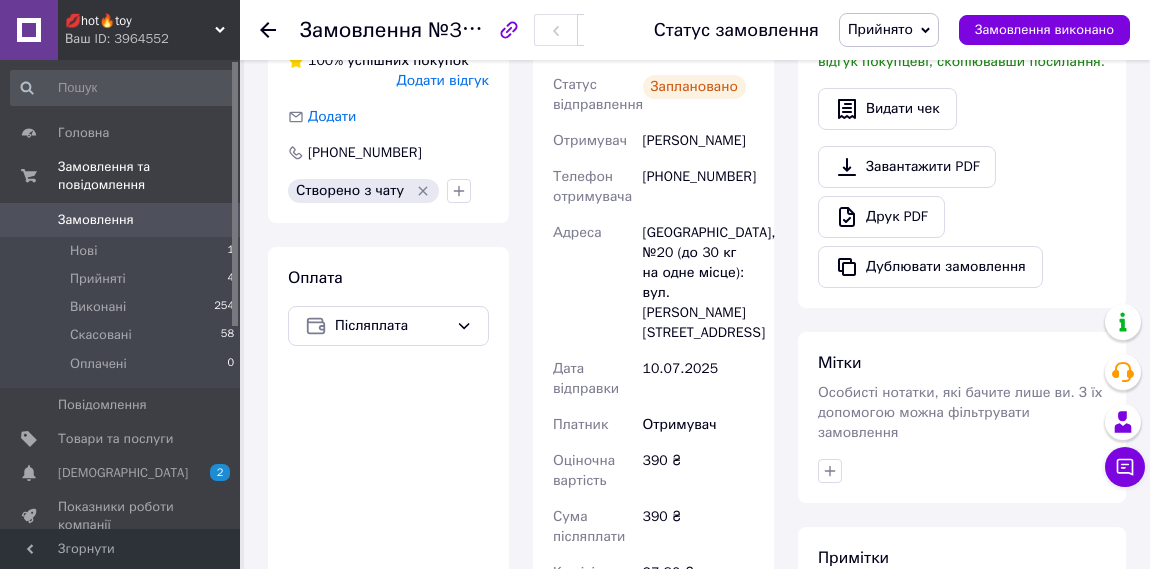 scroll, scrollTop: 639, scrollLeft: 0, axis: vertical 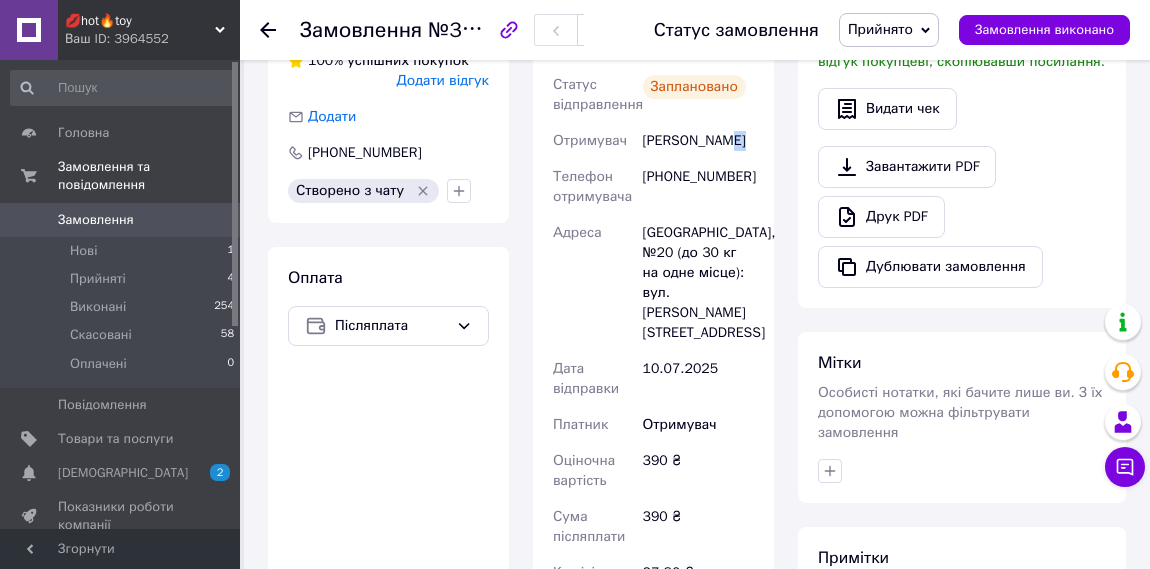 drag, startPoint x: 739, startPoint y: 123, endPoint x: 714, endPoint y: 120, distance: 25.179358 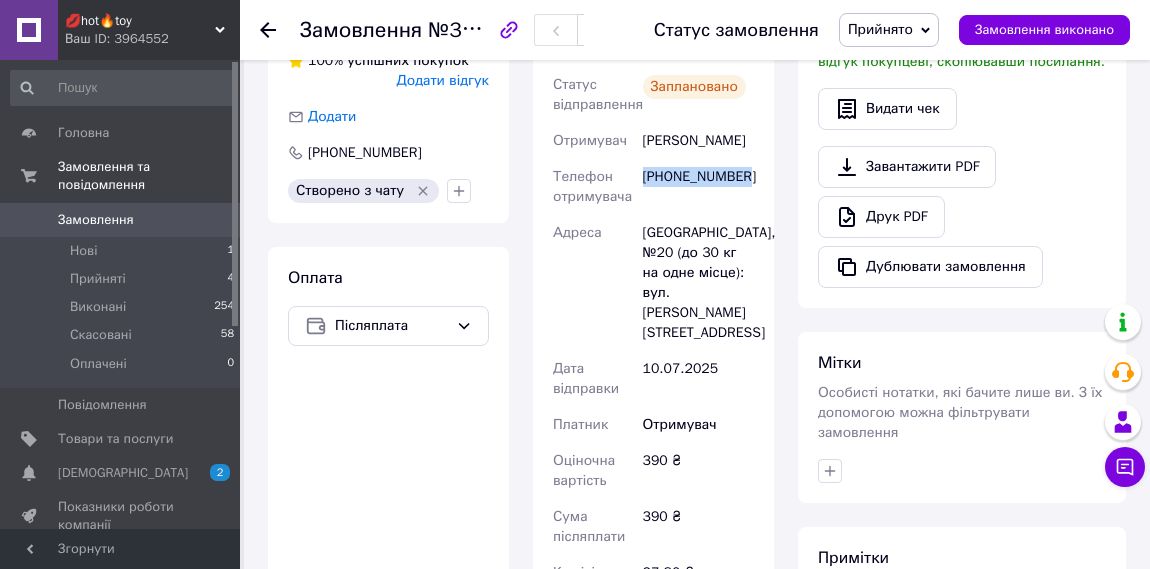 drag, startPoint x: 757, startPoint y: 157, endPoint x: 643, endPoint y: 156, distance: 114.00439 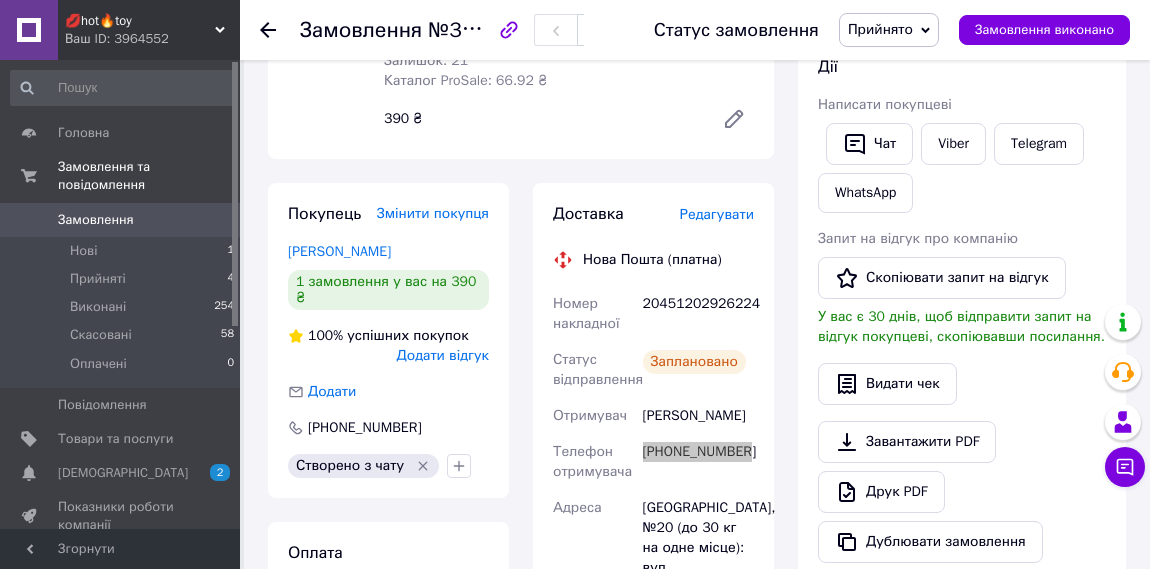 scroll, scrollTop: 362, scrollLeft: 0, axis: vertical 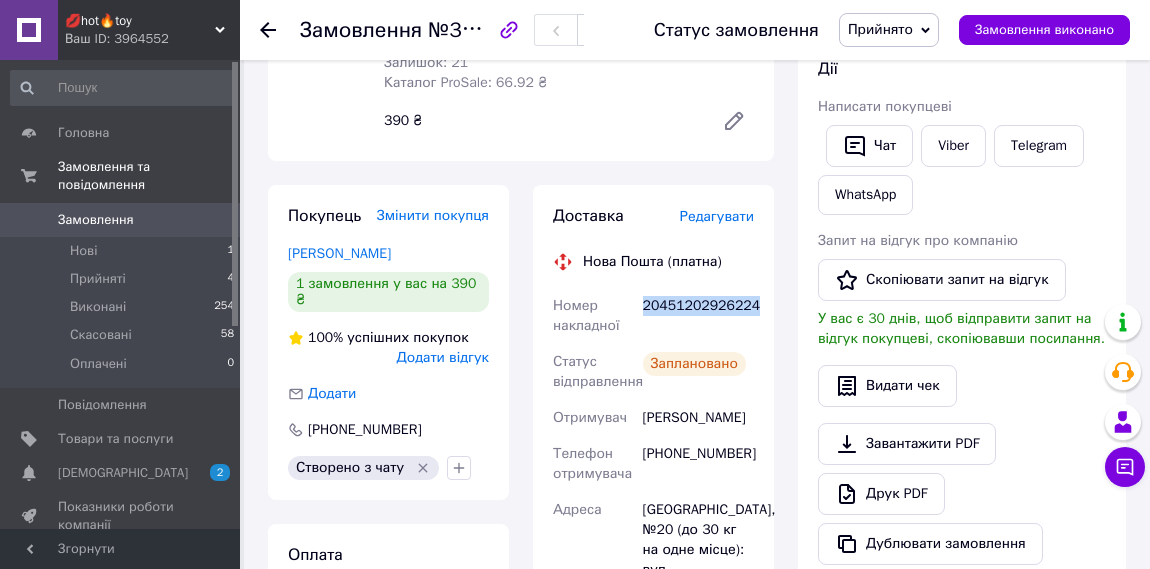 drag, startPoint x: 763, startPoint y: 285, endPoint x: 645, endPoint y: 287, distance: 118.016945 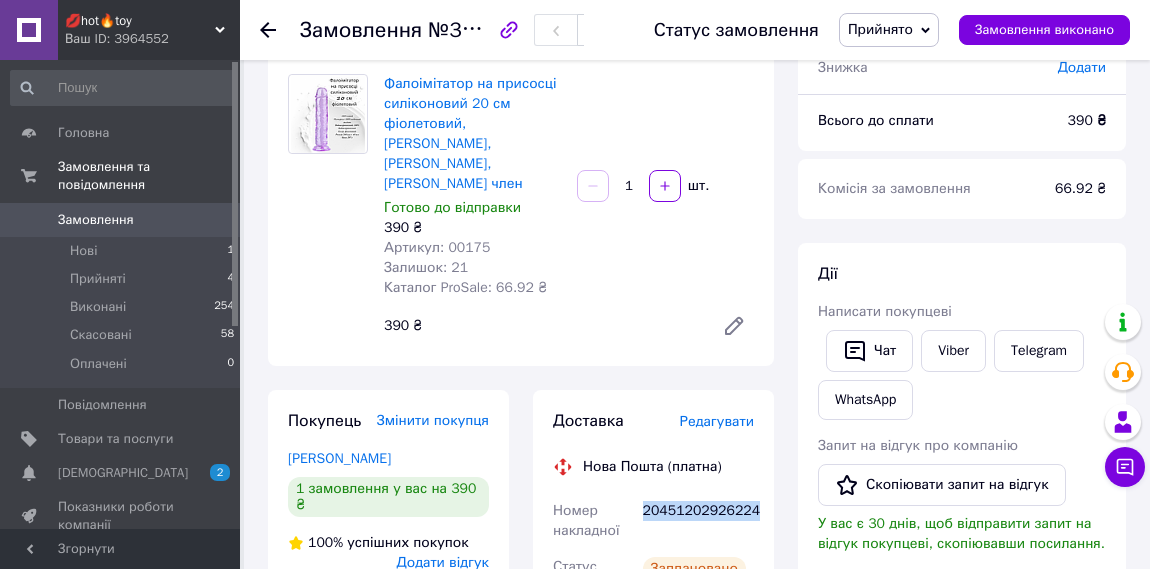 scroll, scrollTop: 158, scrollLeft: 0, axis: vertical 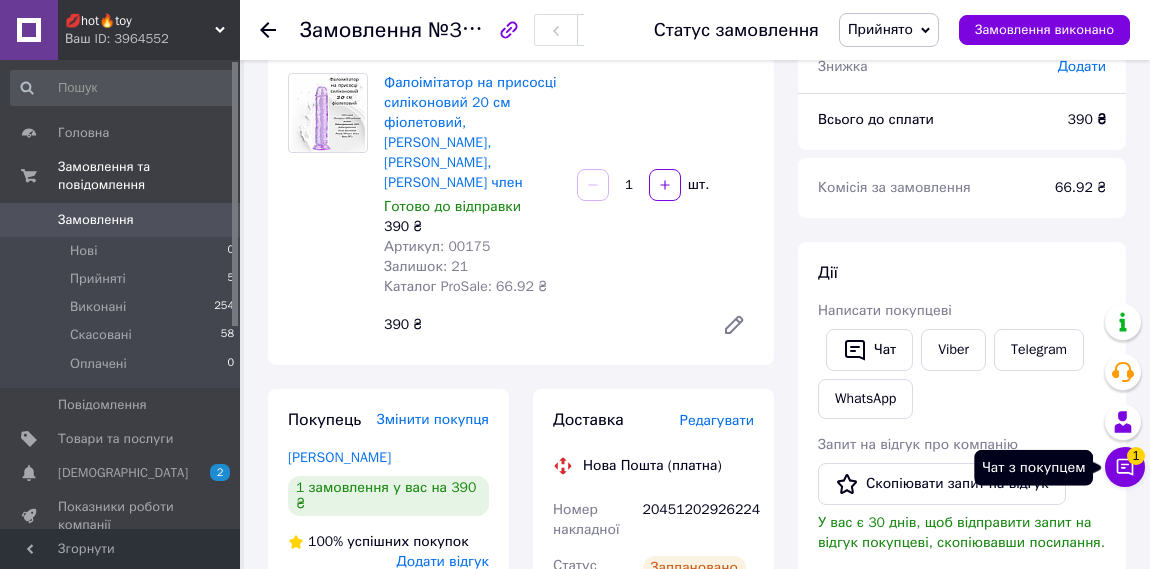 click 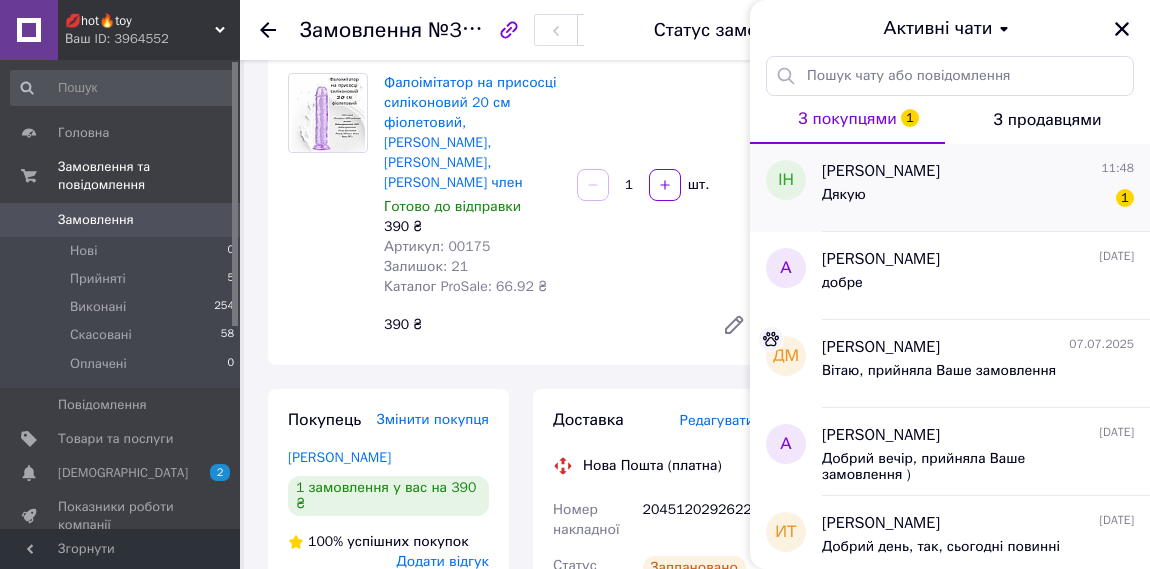 click on "Дякую 1" at bounding box center (978, 199) 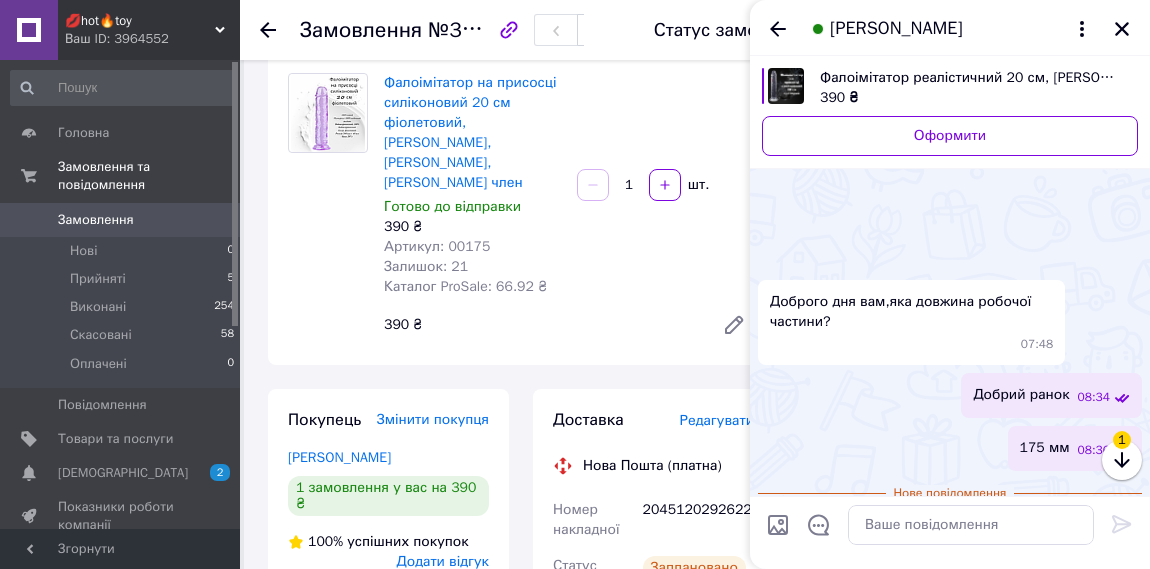 scroll, scrollTop: 72, scrollLeft: 0, axis: vertical 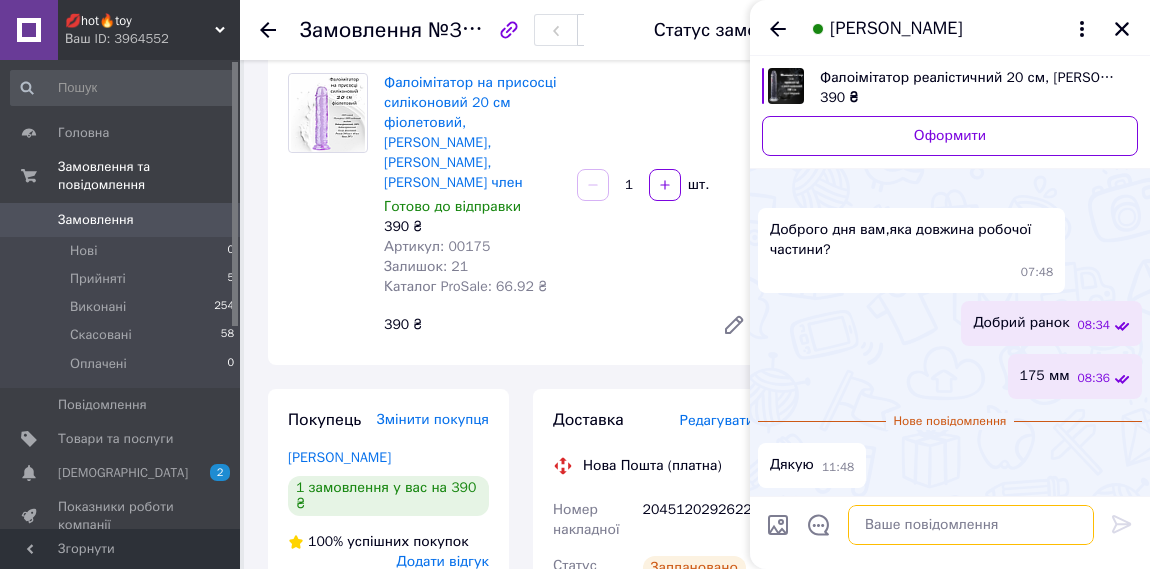 click at bounding box center [971, 525] 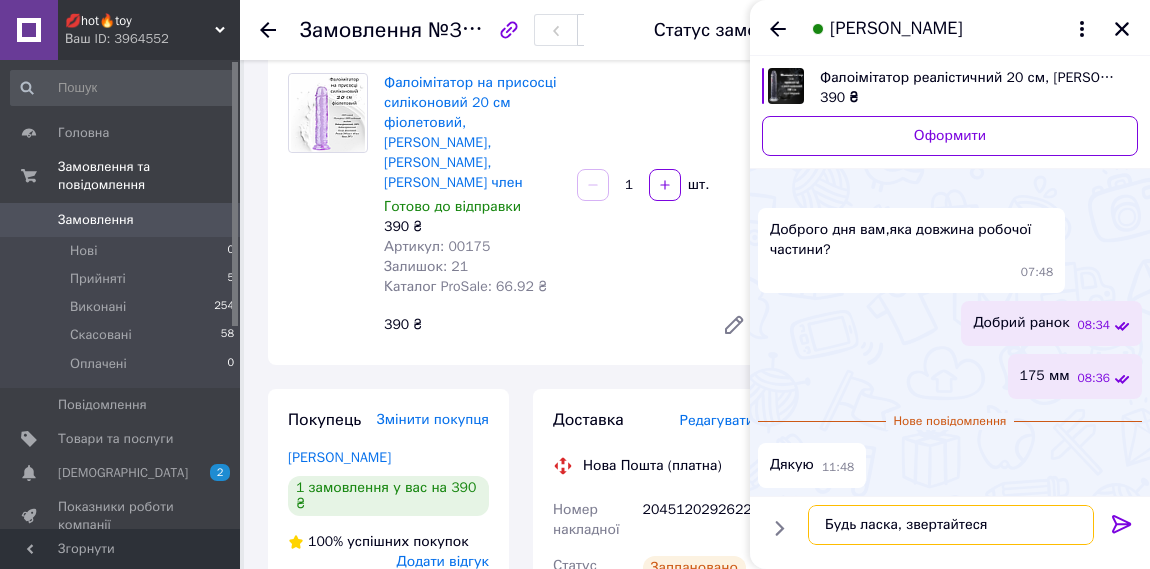 type on "Будь ласка, звертайтеся)" 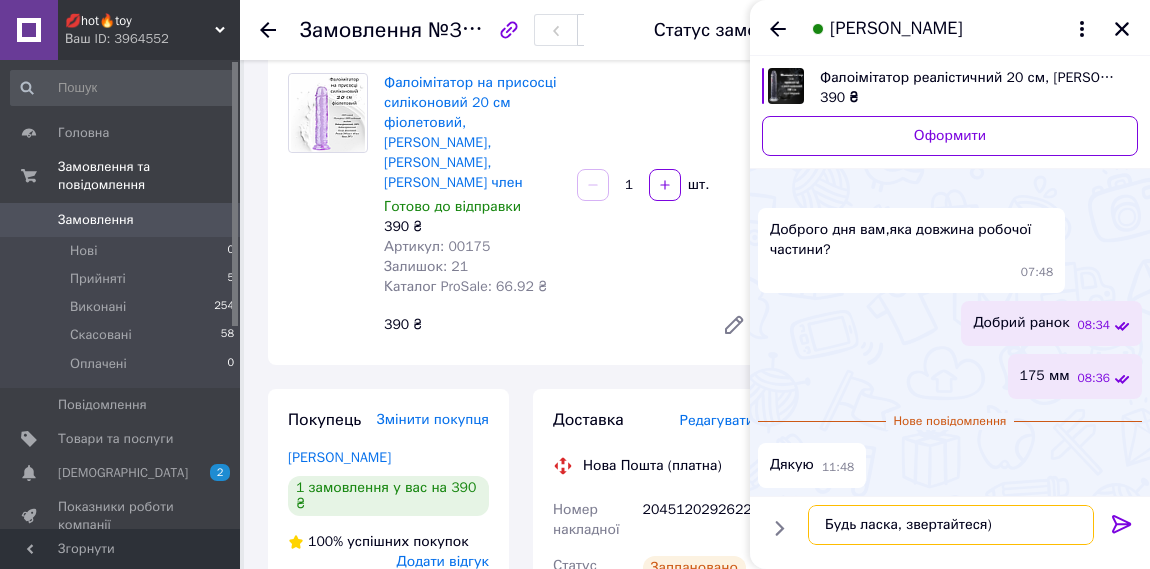 type 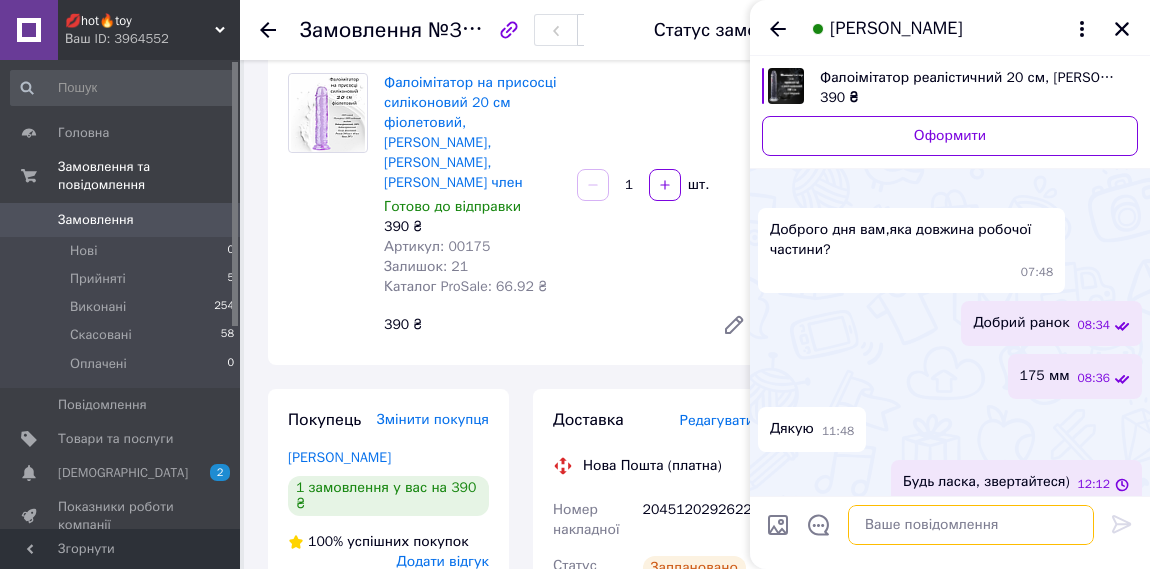 scroll, scrollTop: 38, scrollLeft: 0, axis: vertical 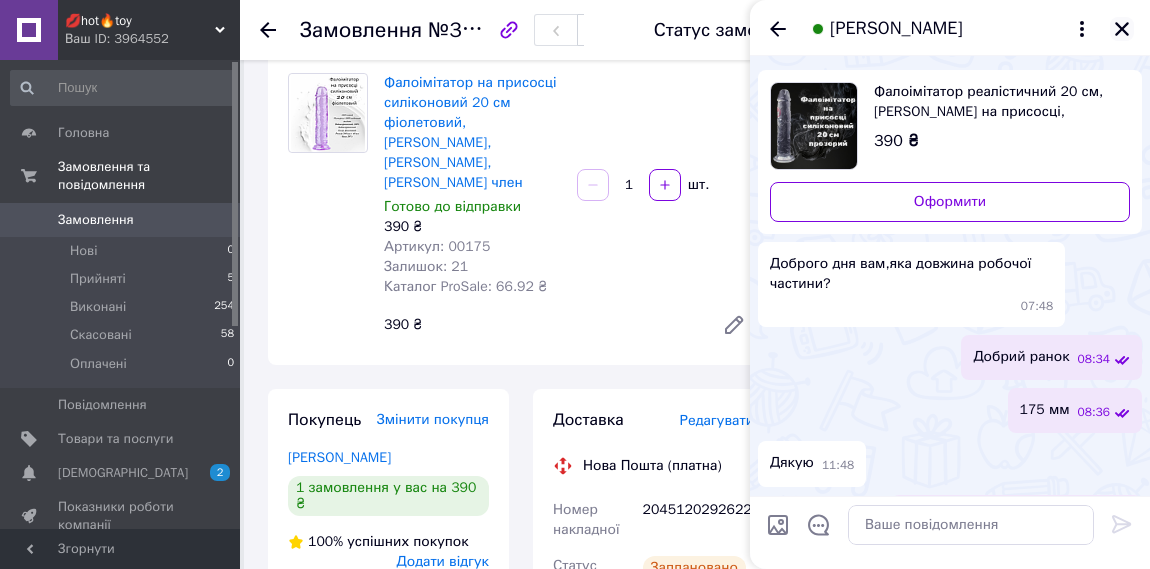 click 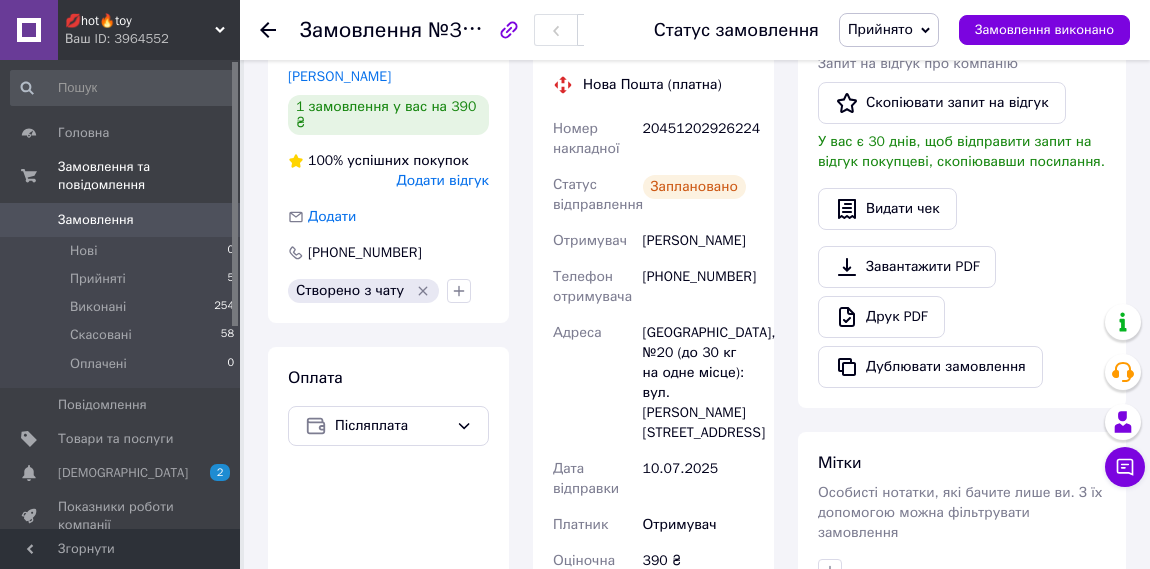 scroll, scrollTop: 540, scrollLeft: 0, axis: vertical 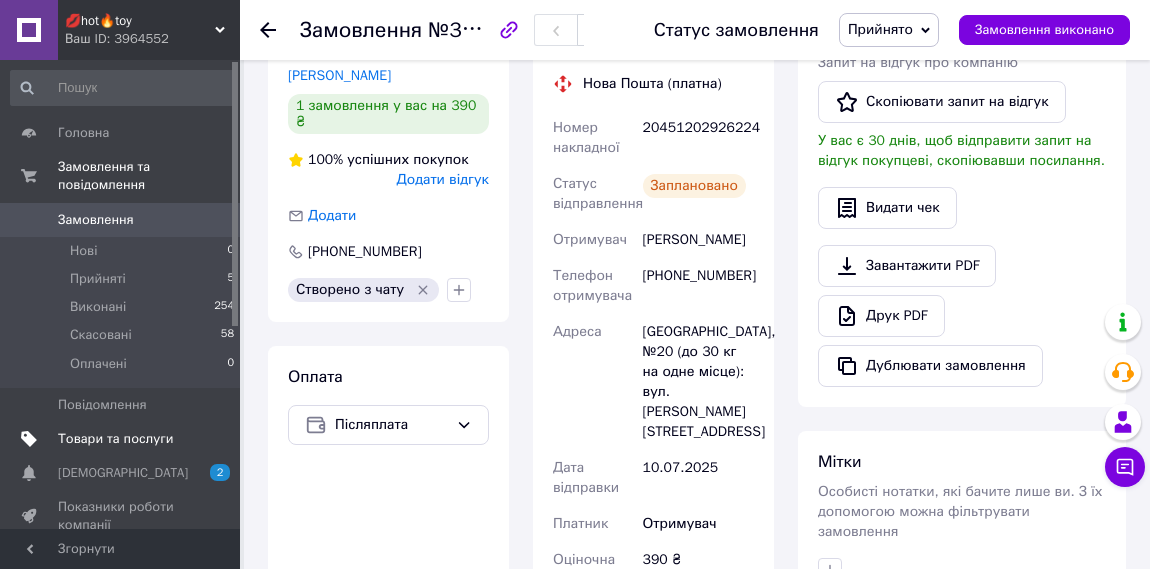 click on "Товари та послуги" at bounding box center (115, 439) 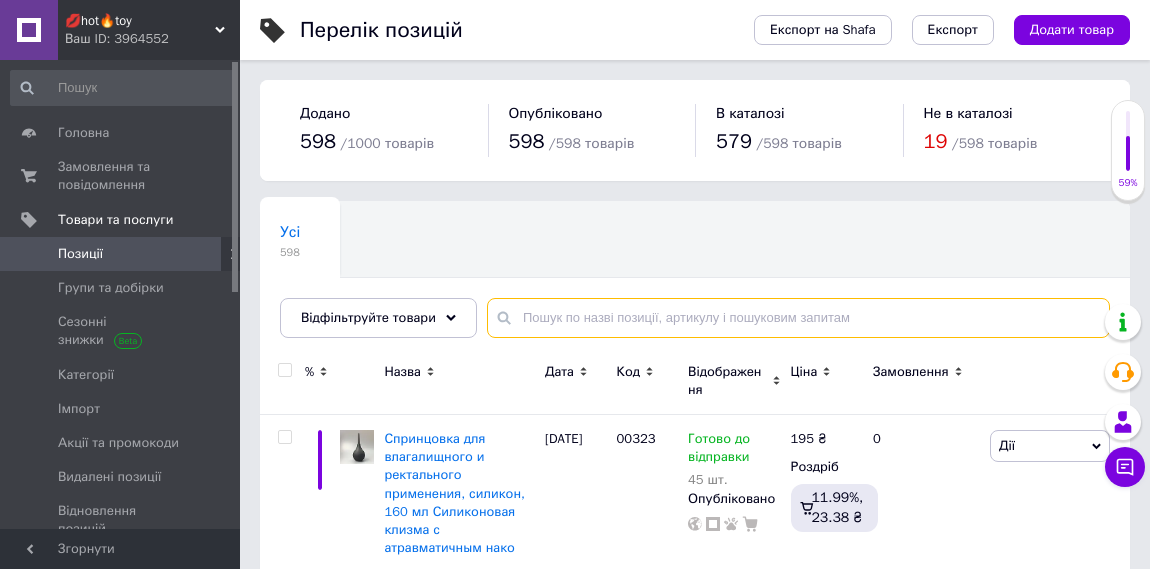 click at bounding box center [798, 318] 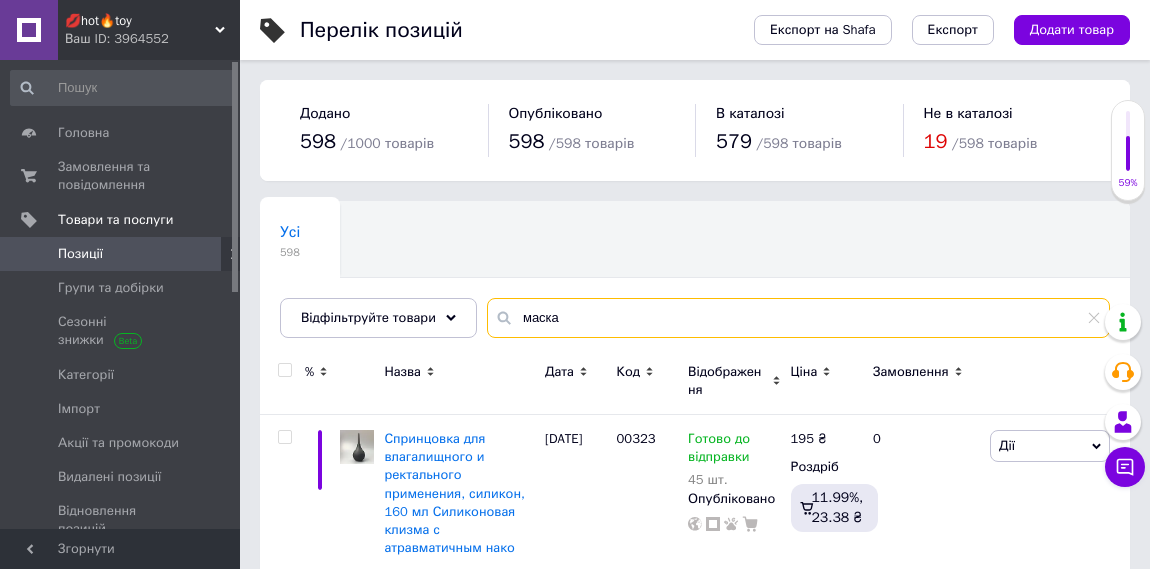 type on "маска" 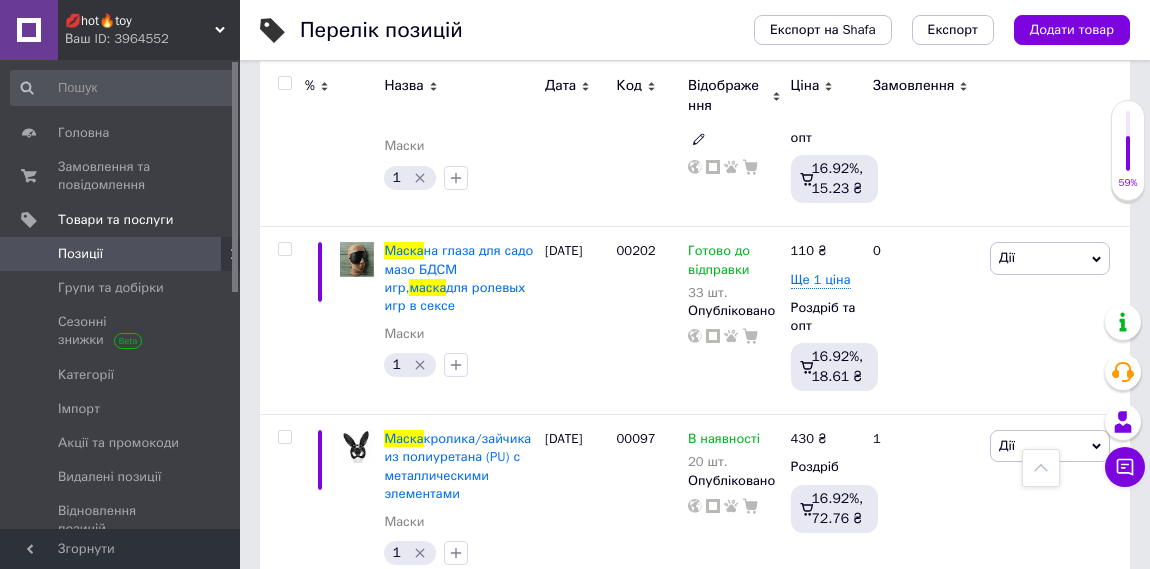 scroll, scrollTop: 1498, scrollLeft: 0, axis: vertical 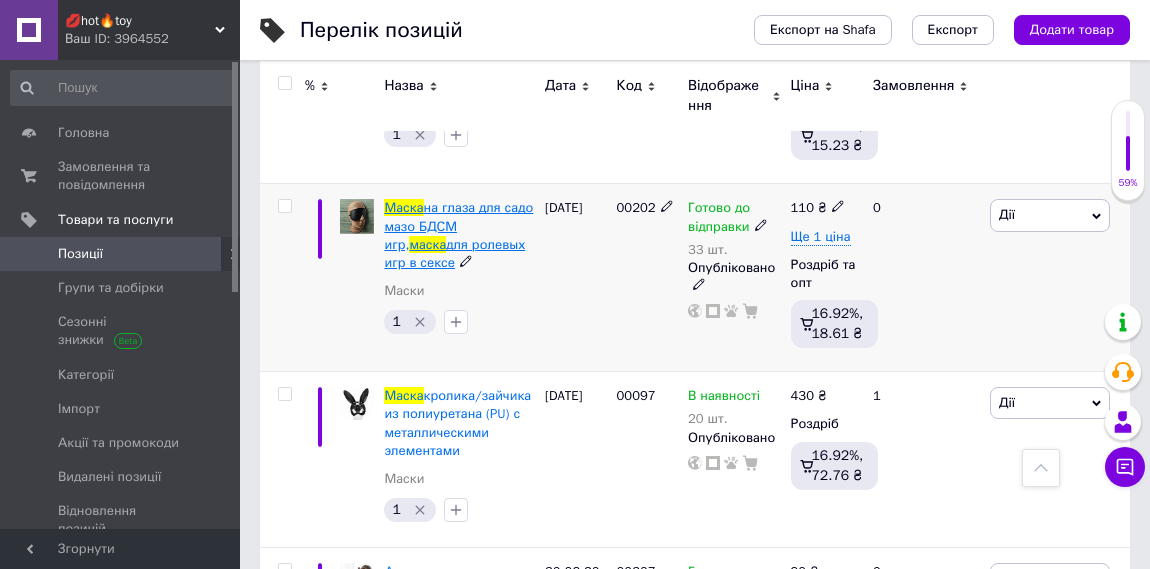 click on "для ролевых игр в сексе" at bounding box center (454, 253) 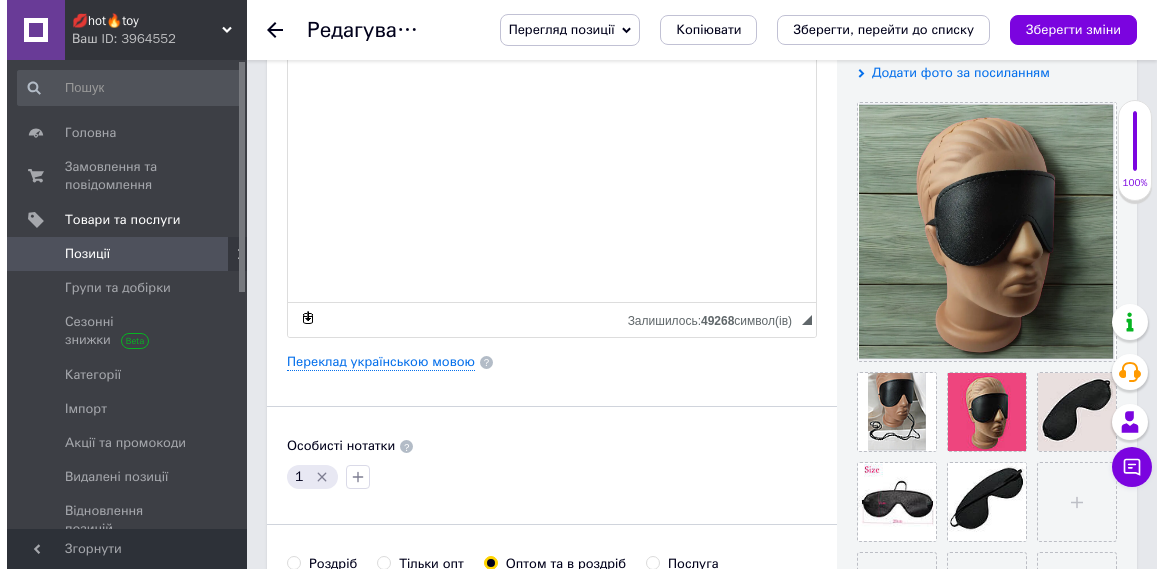scroll, scrollTop: 410, scrollLeft: 0, axis: vertical 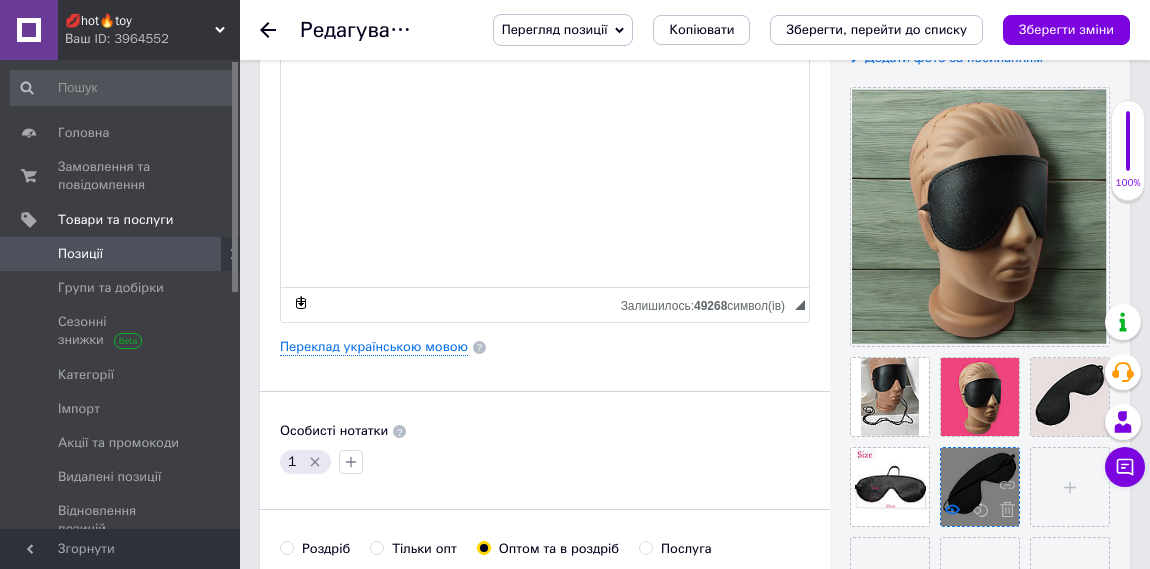 click 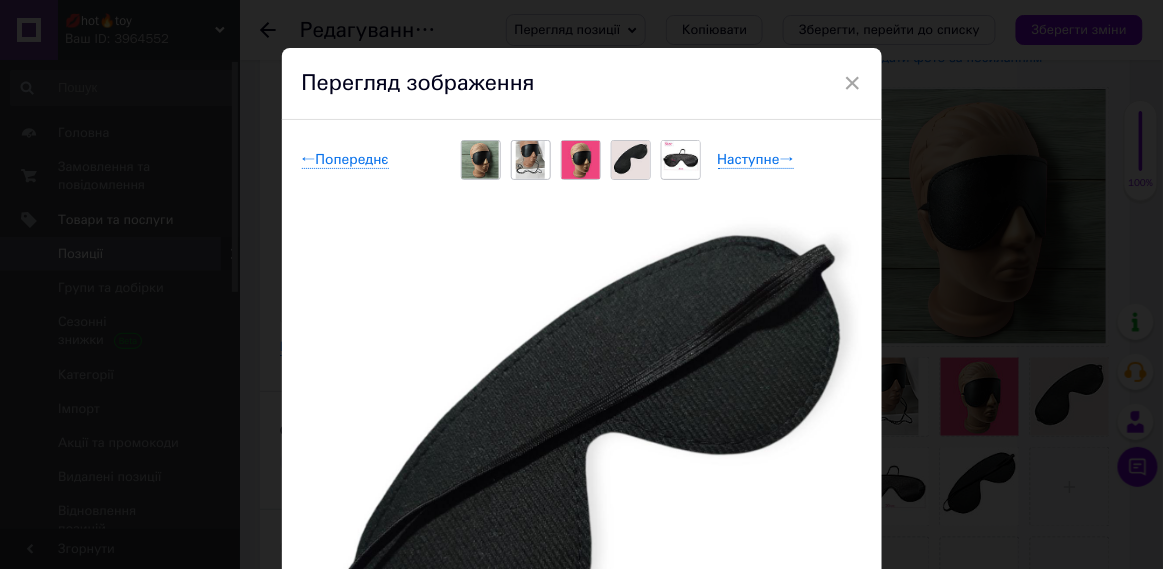 scroll, scrollTop: 136, scrollLeft: 0, axis: vertical 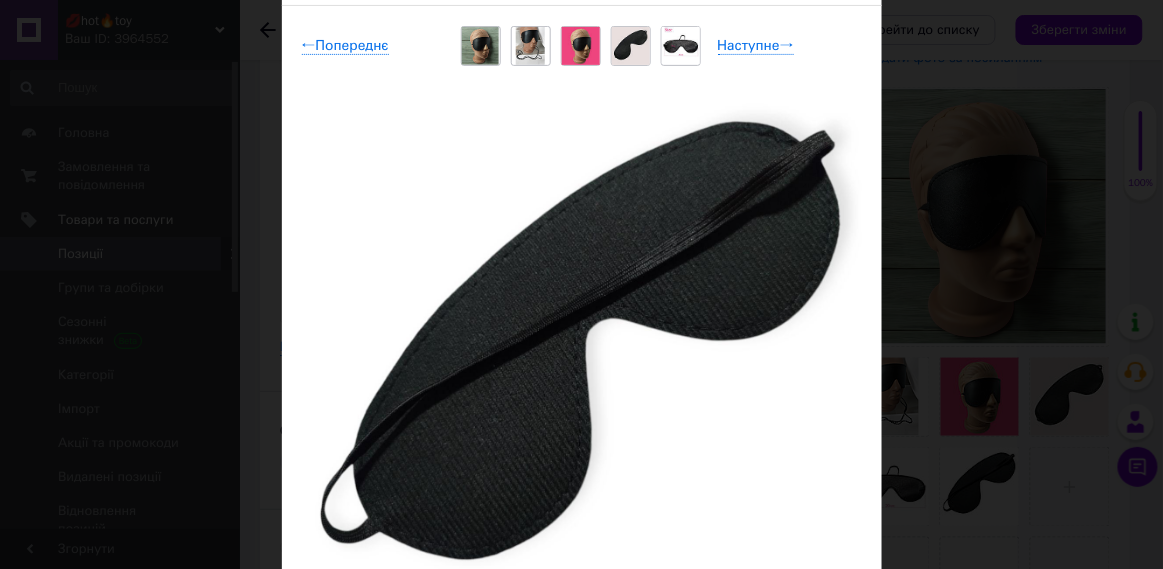 click at bounding box center (681, 45) 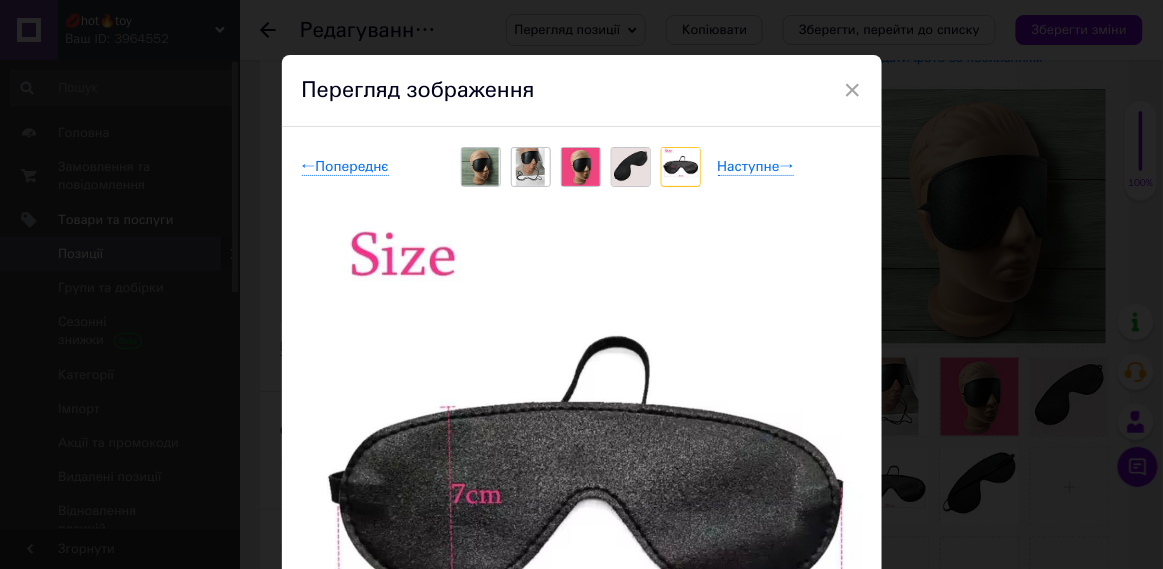 scroll, scrollTop: 0, scrollLeft: 0, axis: both 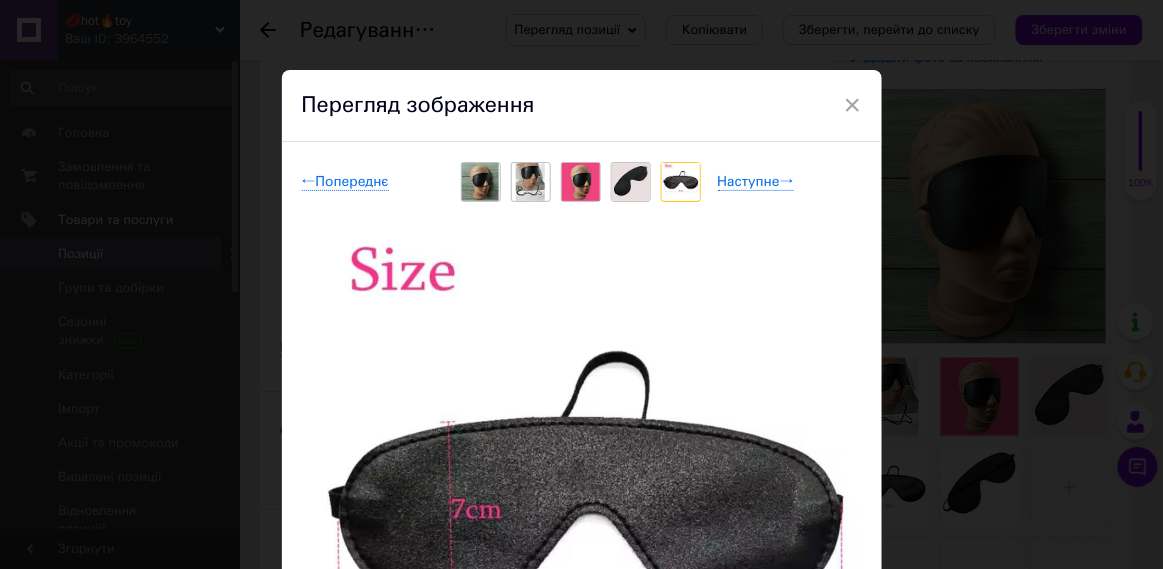 click at bounding box center [582, 502] 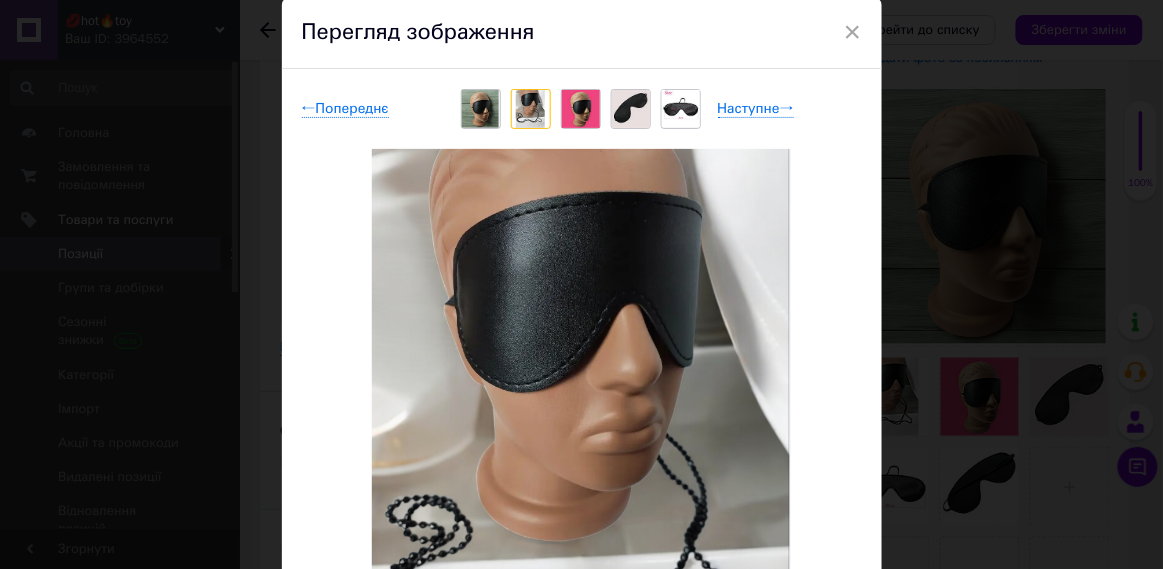 scroll, scrollTop: 0, scrollLeft: 0, axis: both 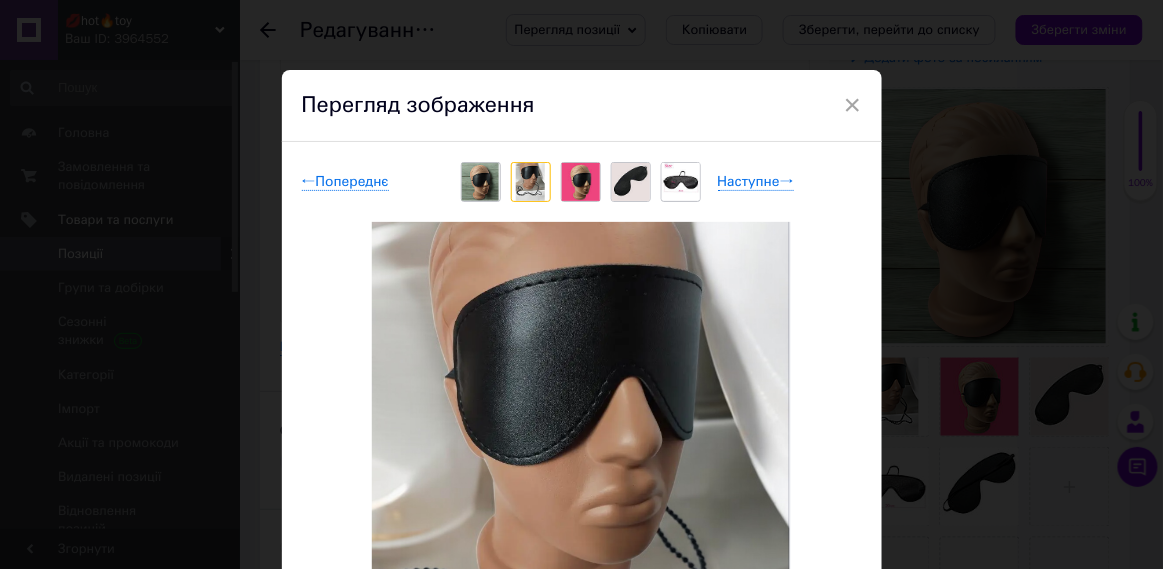 click at bounding box center [481, 182] 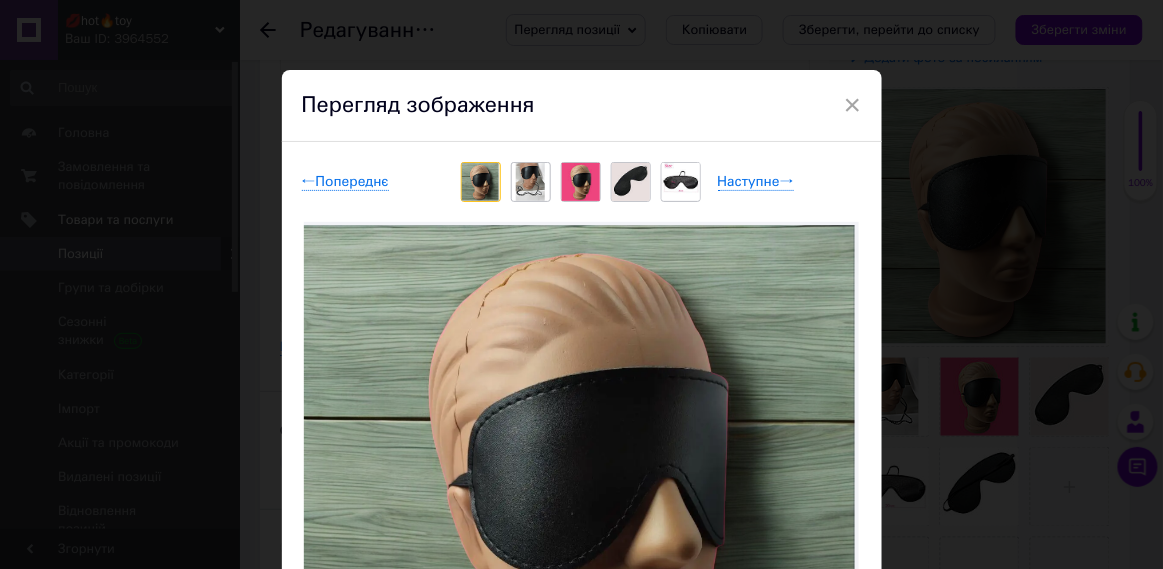 scroll, scrollTop: 143, scrollLeft: 0, axis: vertical 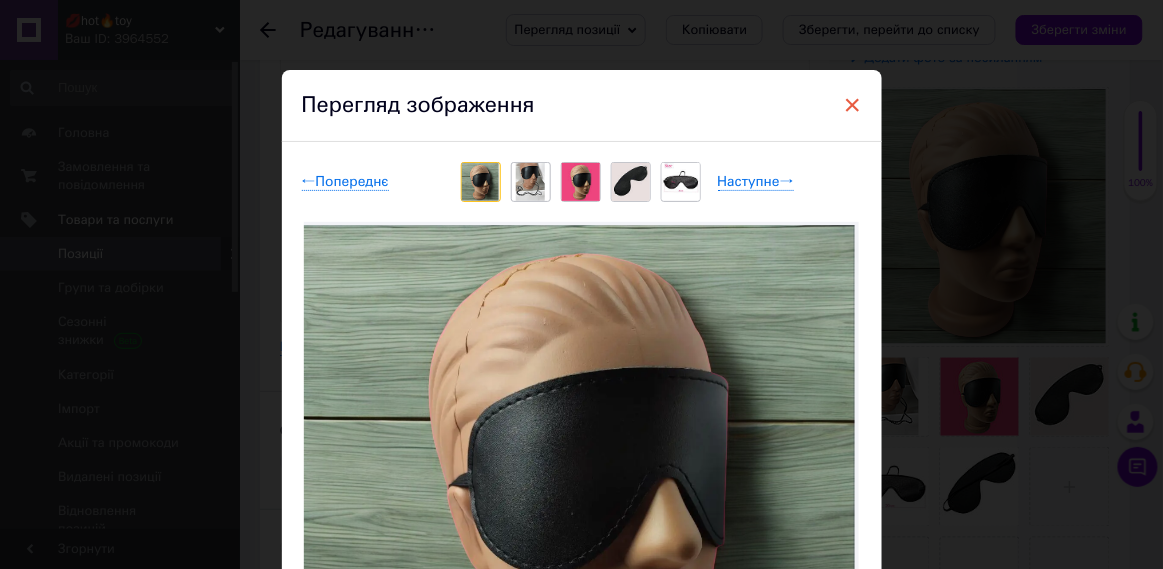 click on "×" at bounding box center [853, 105] 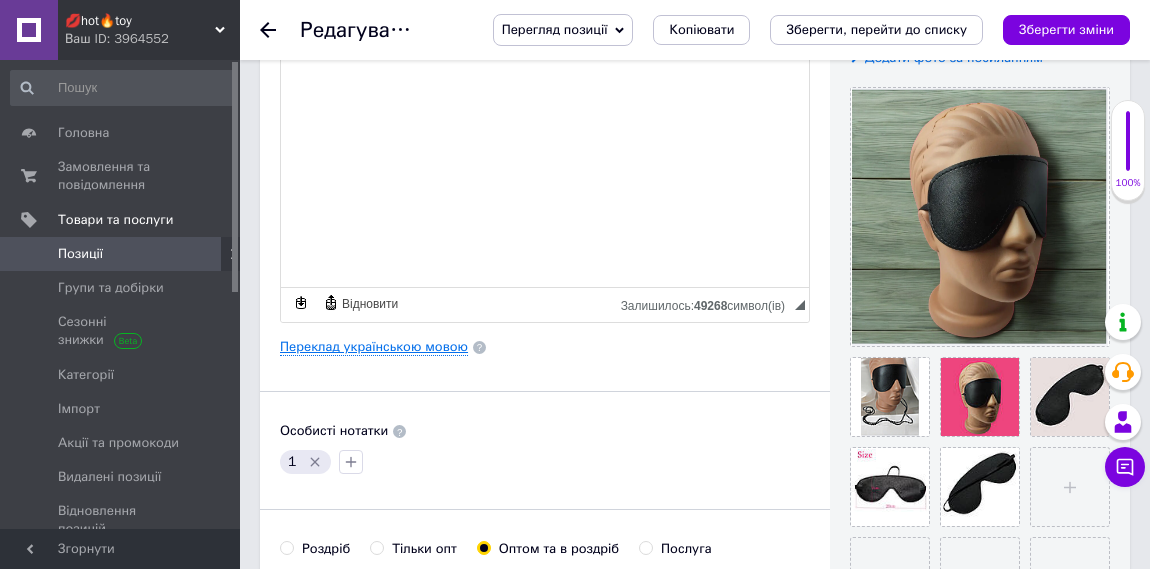 click on "Переклад українською мовою" at bounding box center (374, 347) 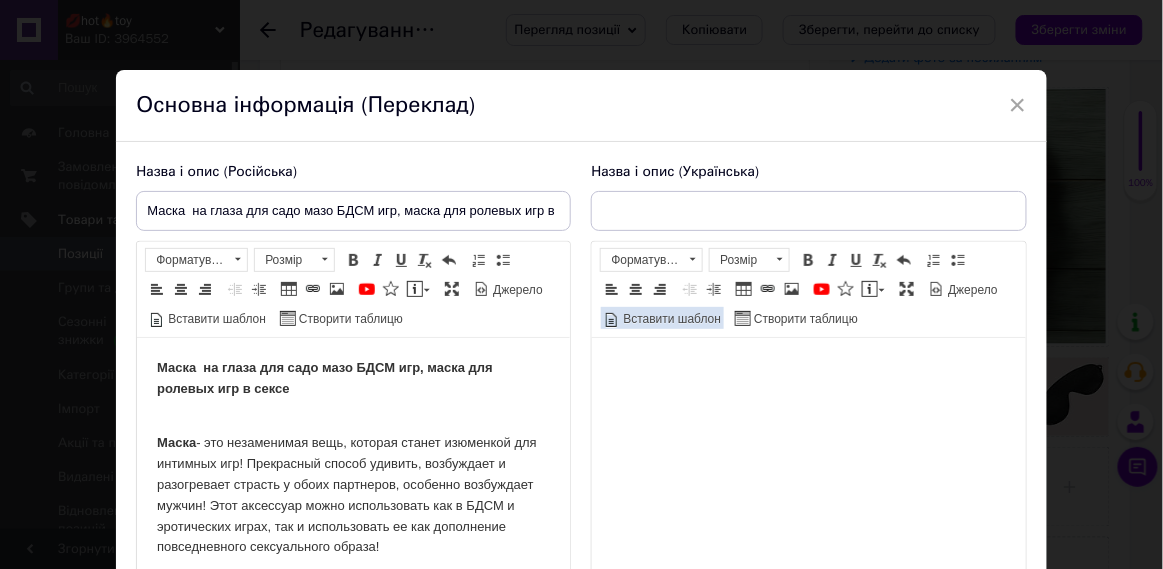 scroll, scrollTop: 0, scrollLeft: 0, axis: both 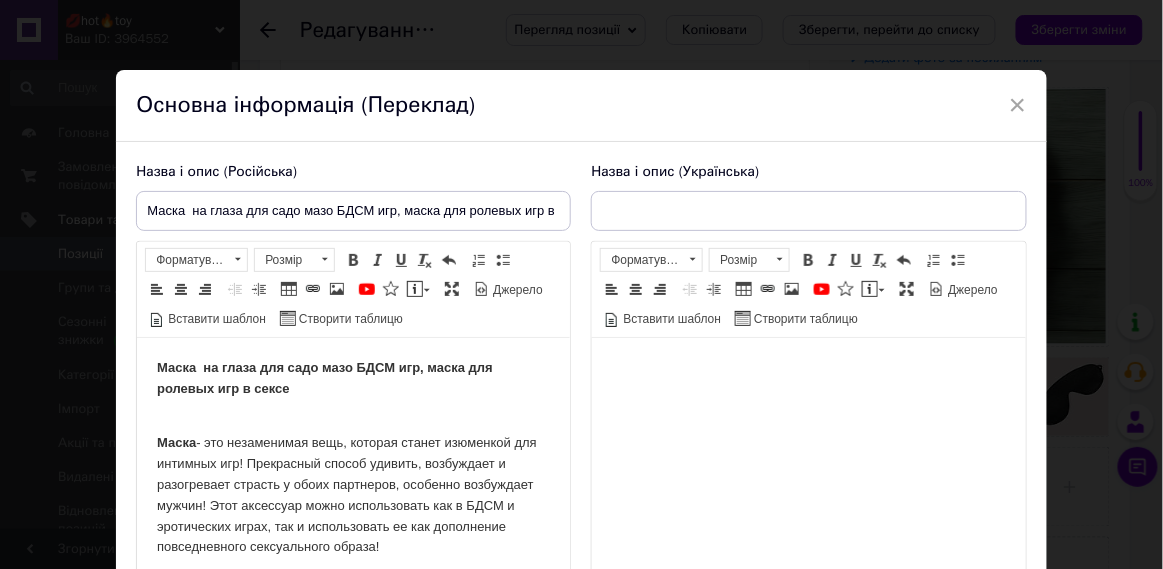 type on "Маска на очі садо [PERSON_NAME] [PERSON_NAME], маска  для рольових [PERSON_NAME] в сексі" 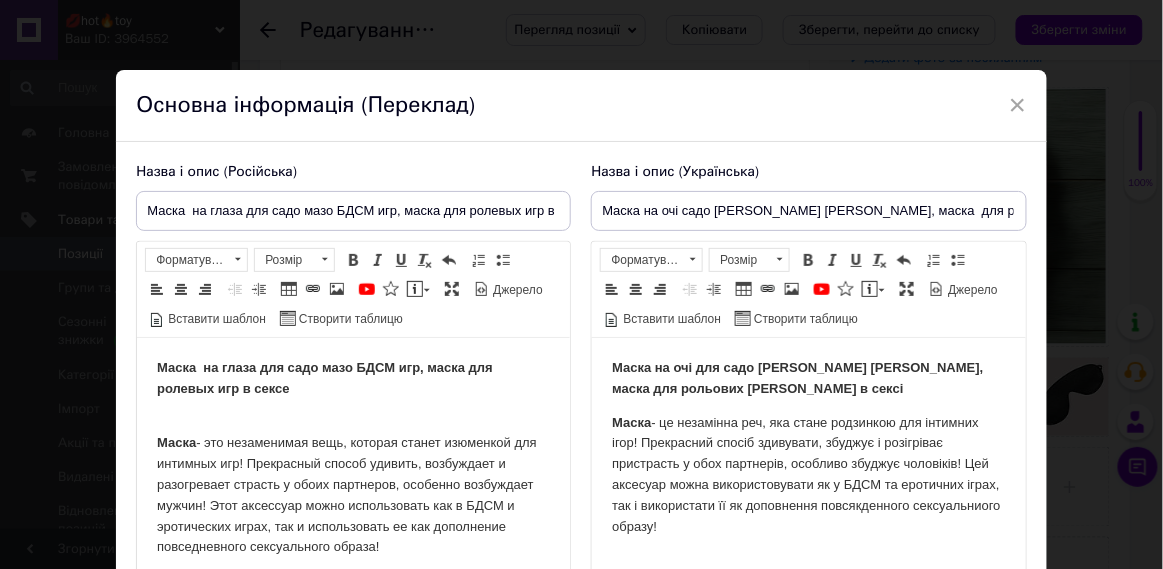 scroll, scrollTop: 370, scrollLeft: 0, axis: vertical 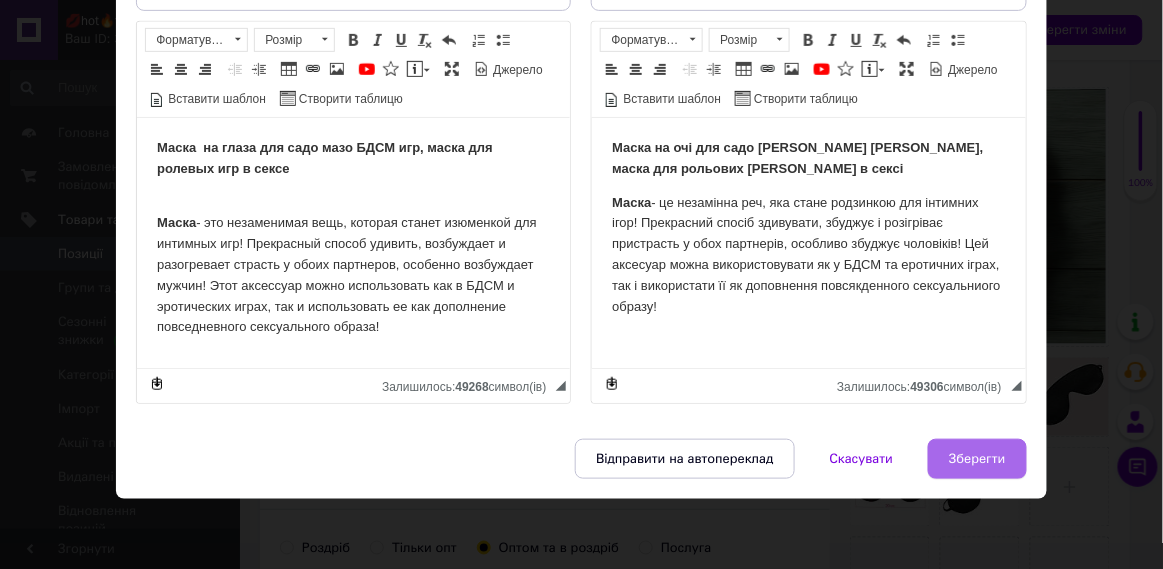 click on "Зберегти" at bounding box center [977, 459] 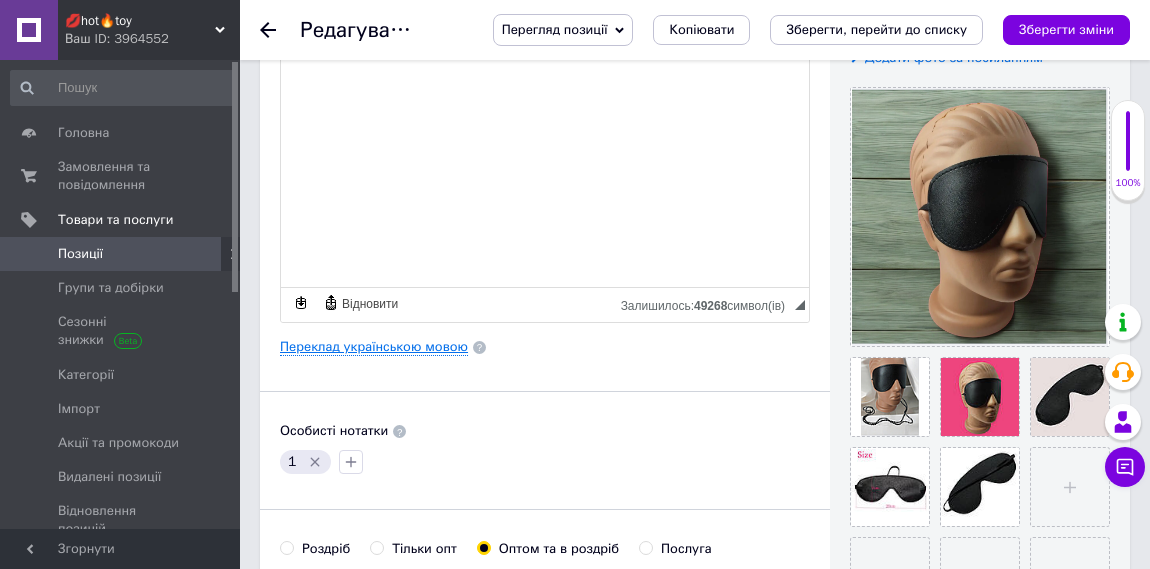 click on "Переклад українською мовою" at bounding box center (374, 347) 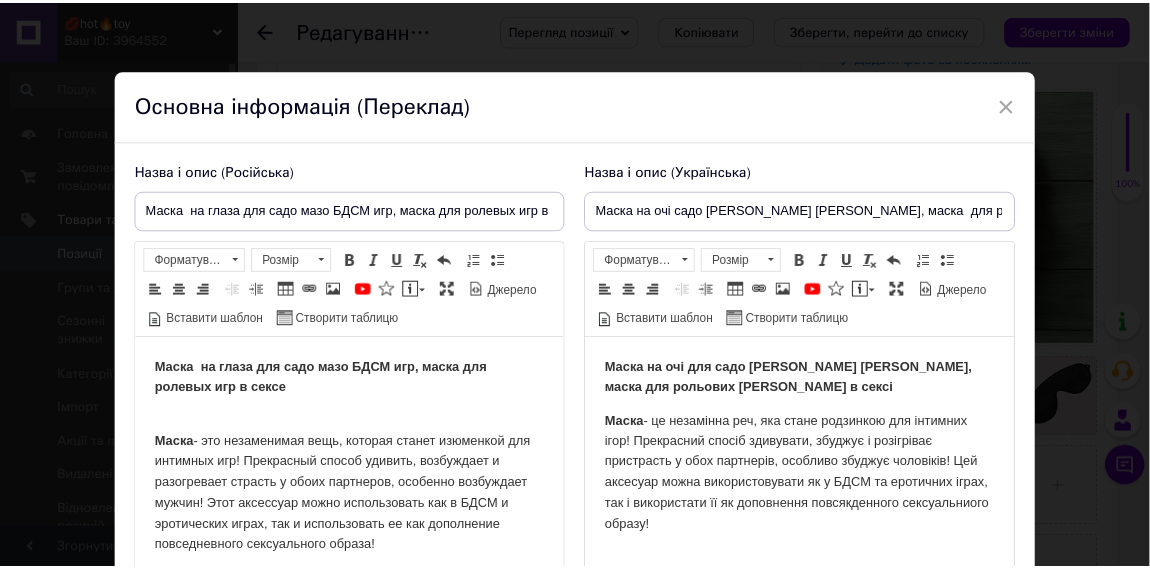 scroll, scrollTop: 0, scrollLeft: 0, axis: both 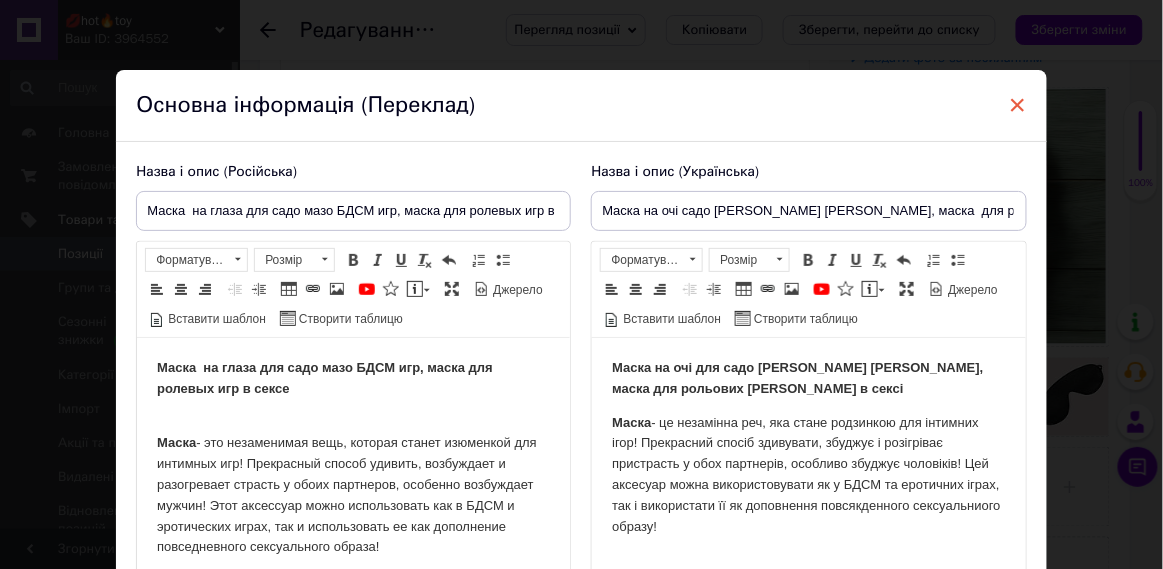 click on "×" at bounding box center (1018, 105) 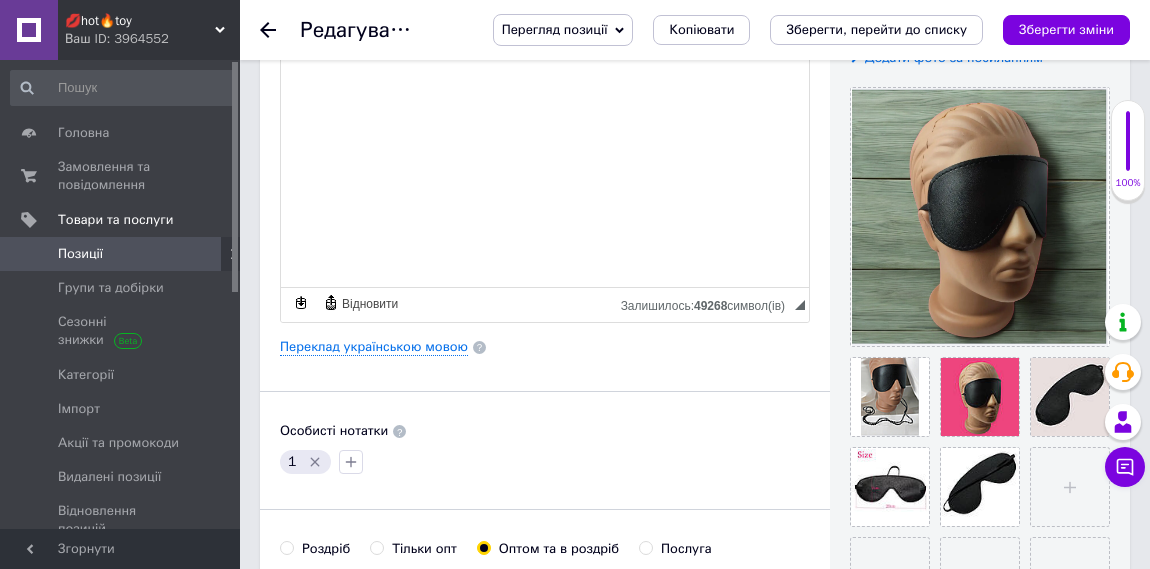 drag, startPoint x: 1054, startPoint y: 496, endPoint x: 1163, endPoint y: 410, distance: 138.84163 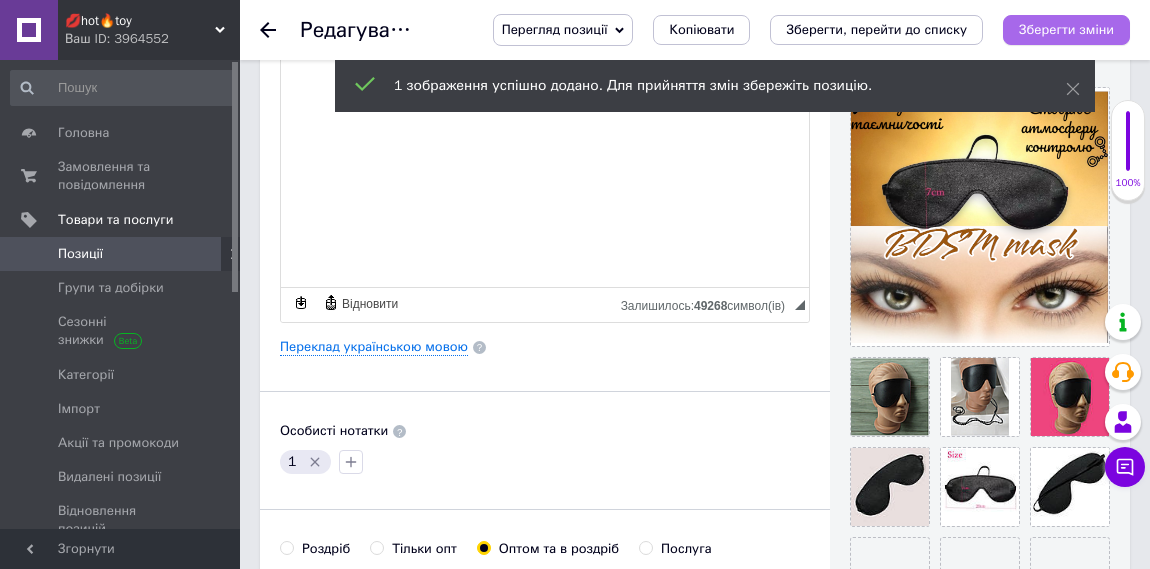 click on "Зберегти зміни" at bounding box center (1066, 29) 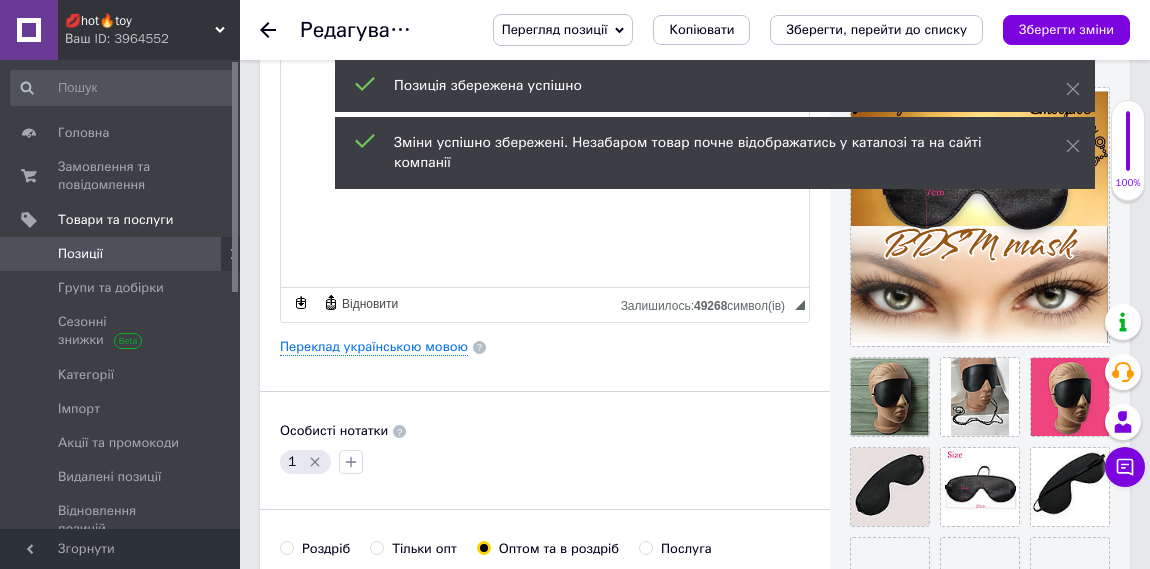 click 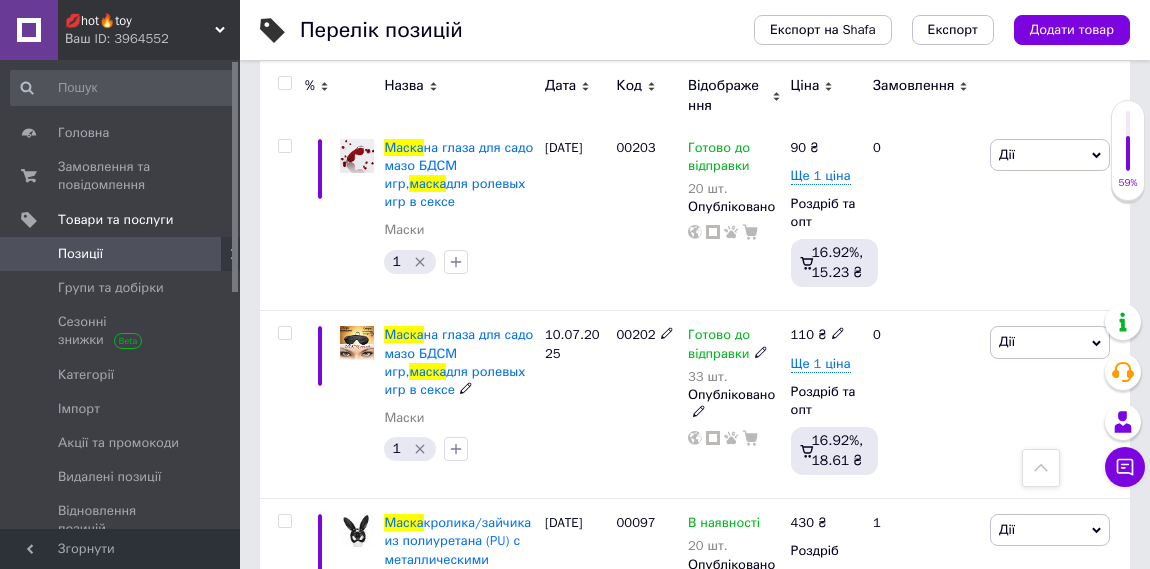 scroll, scrollTop: 1271, scrollLeft: 0, axis: vertical 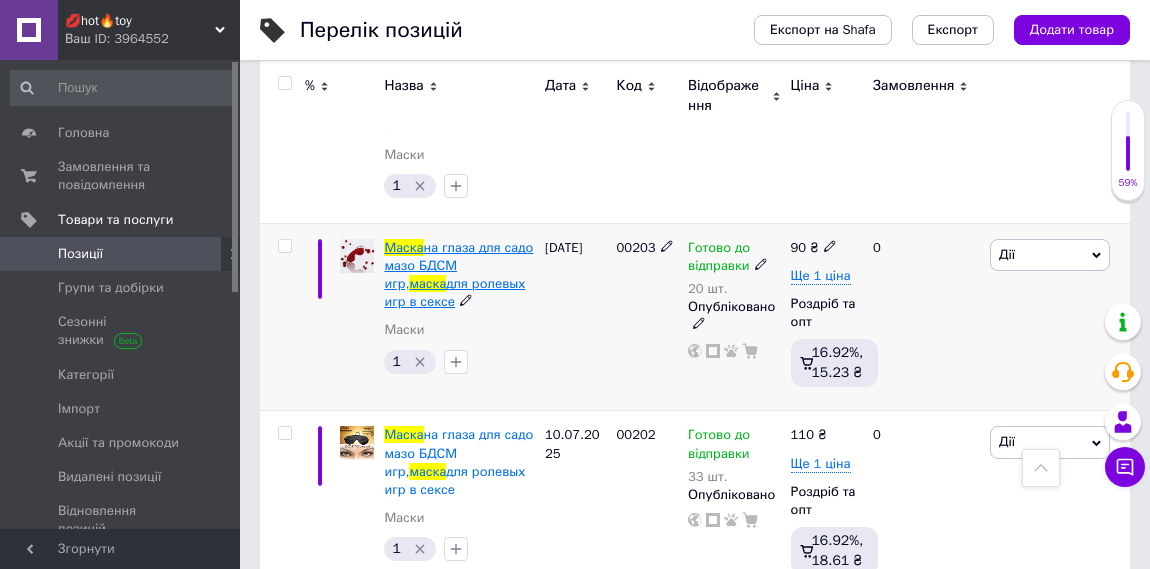 click on "для ролевых игр в сексе" at bounding box center (454, 292) 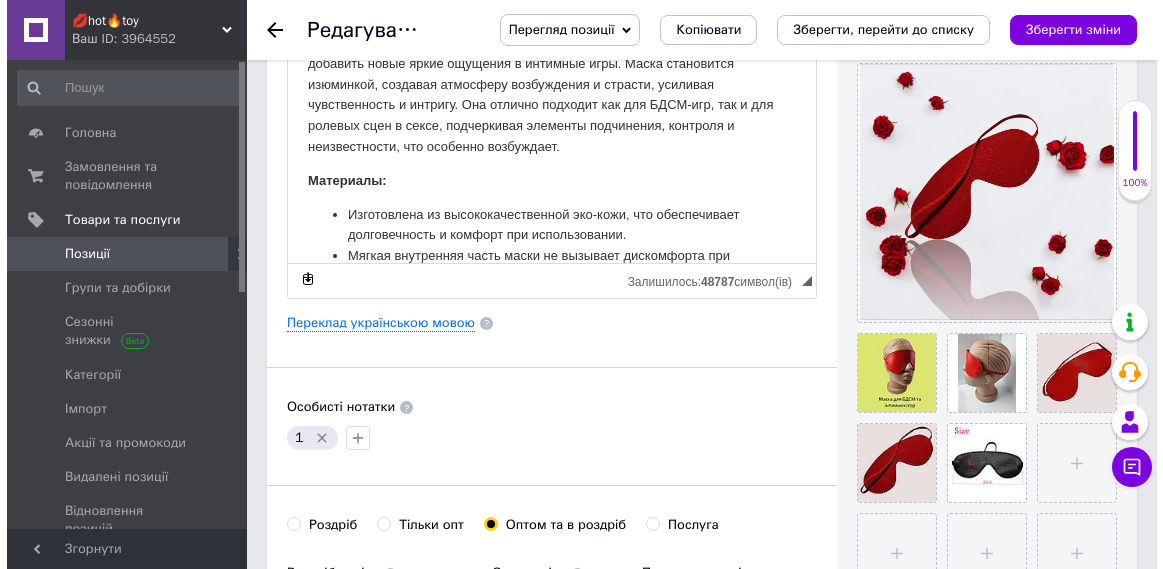 scroll, scrollTop: 436, scrollLeft: 0, axis: vertical 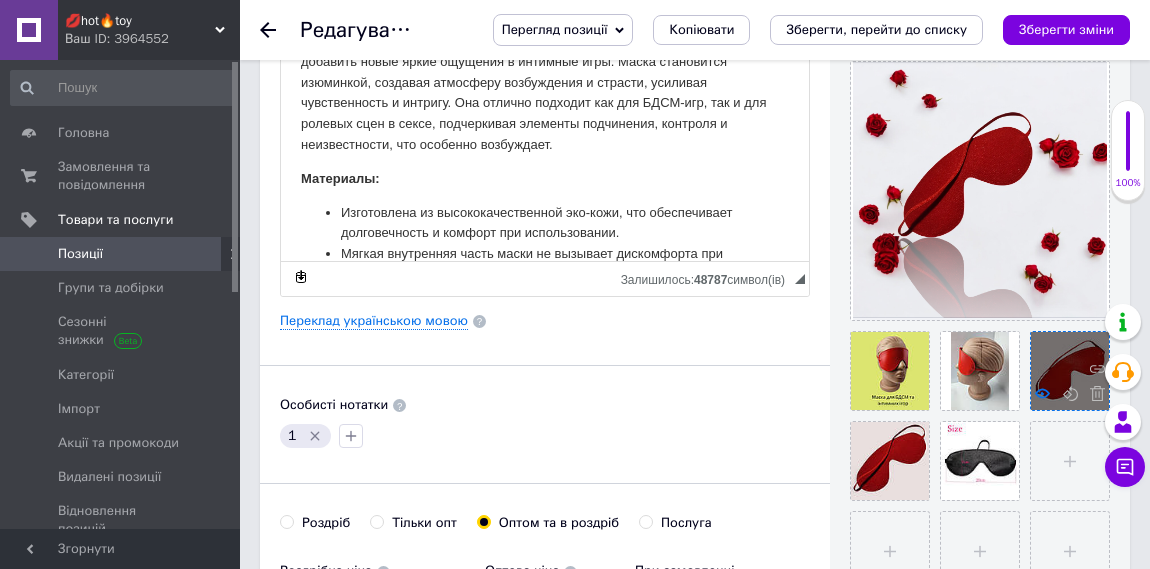 click 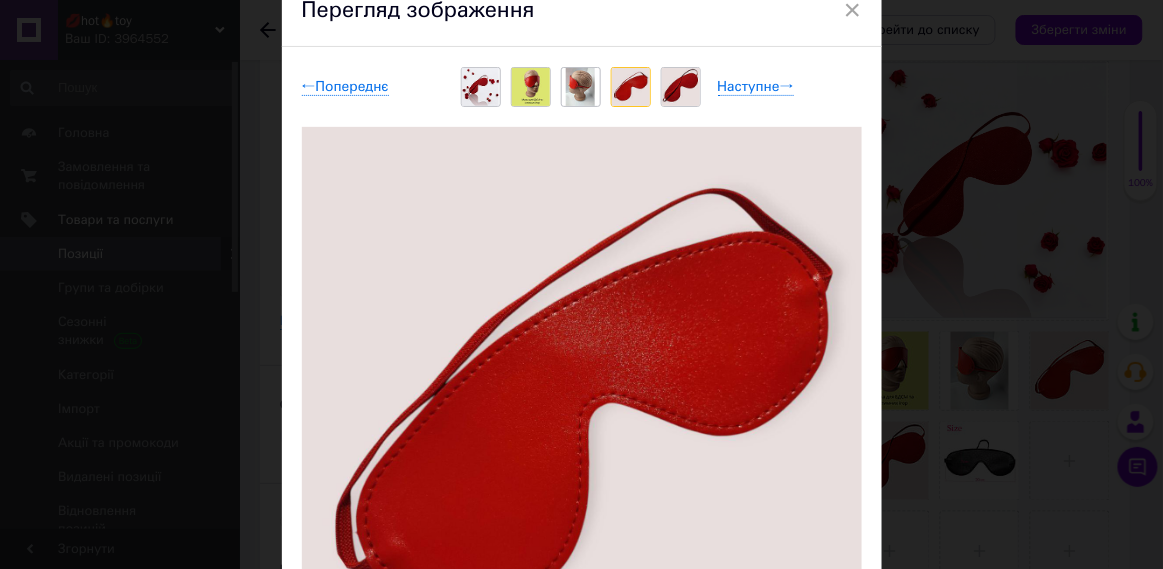 scroll, scrollTop: 101, scrollLeft: 0, axis: vertical 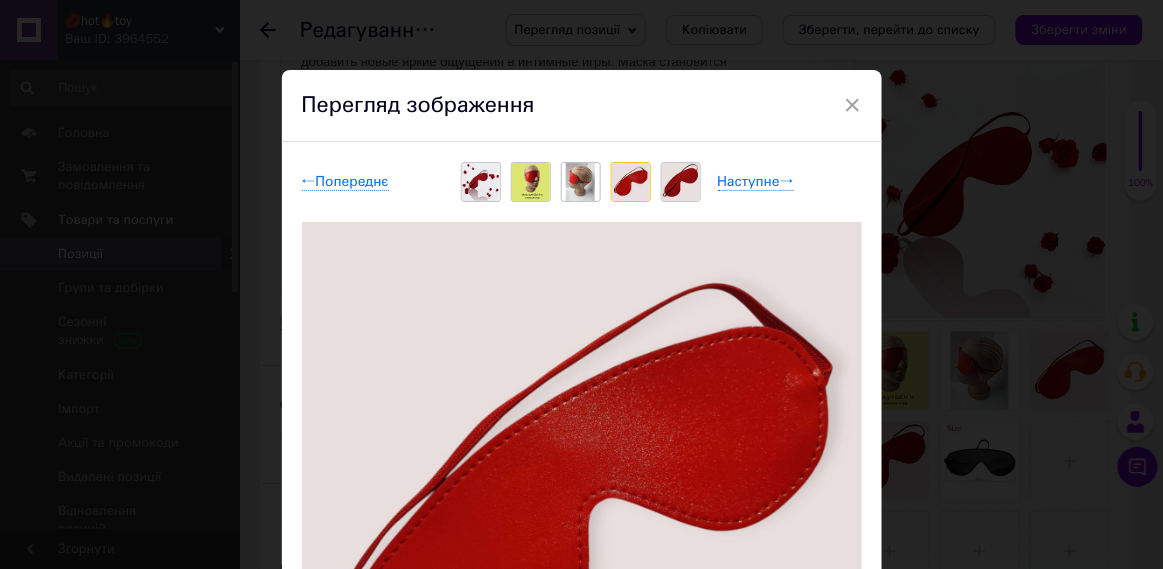 click on "Перегляд зображення" at bounding box center (582, 106) 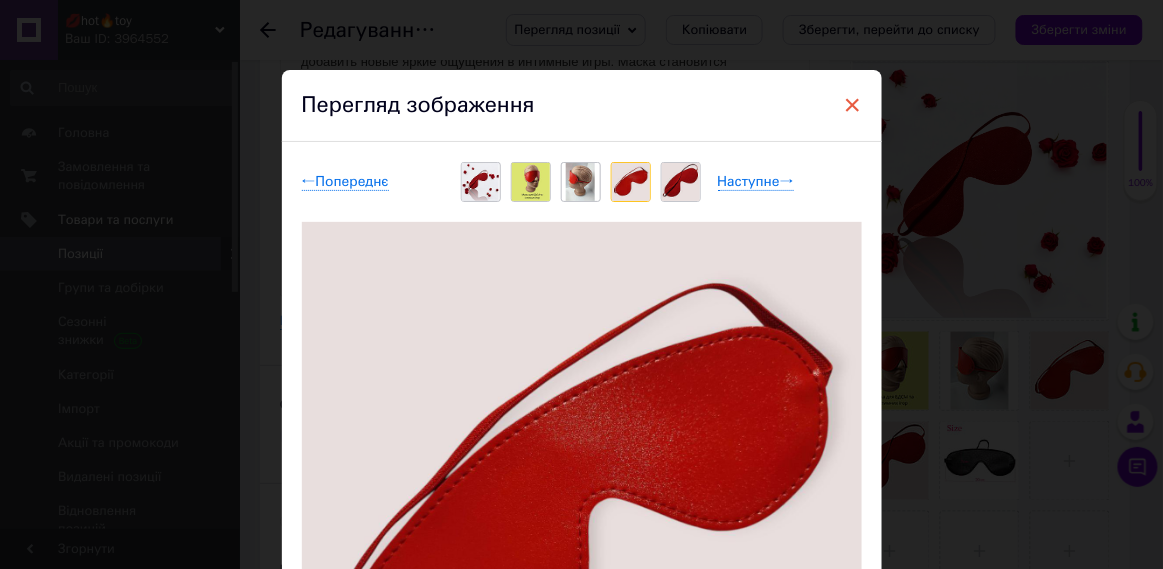 click on "×" at bounding box center (853, 105) 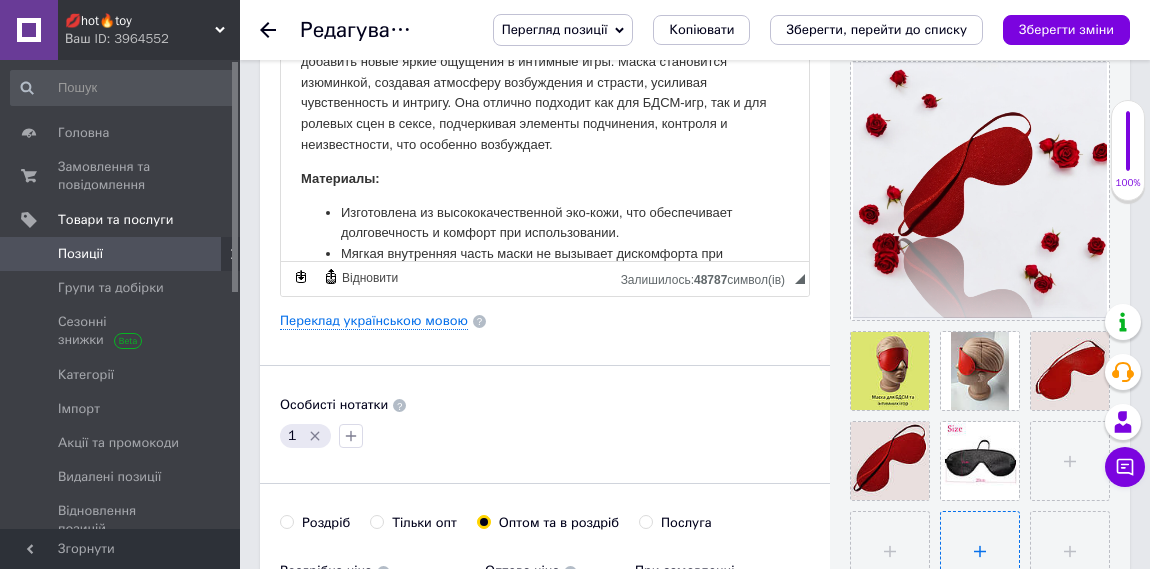 click at bounding box center [980, 551] 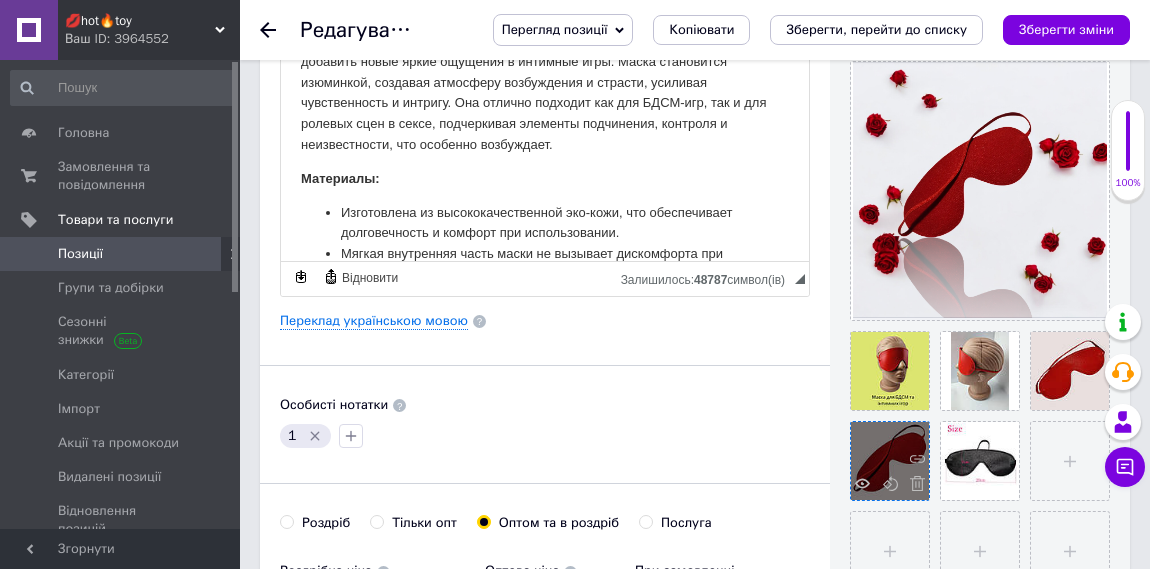 type 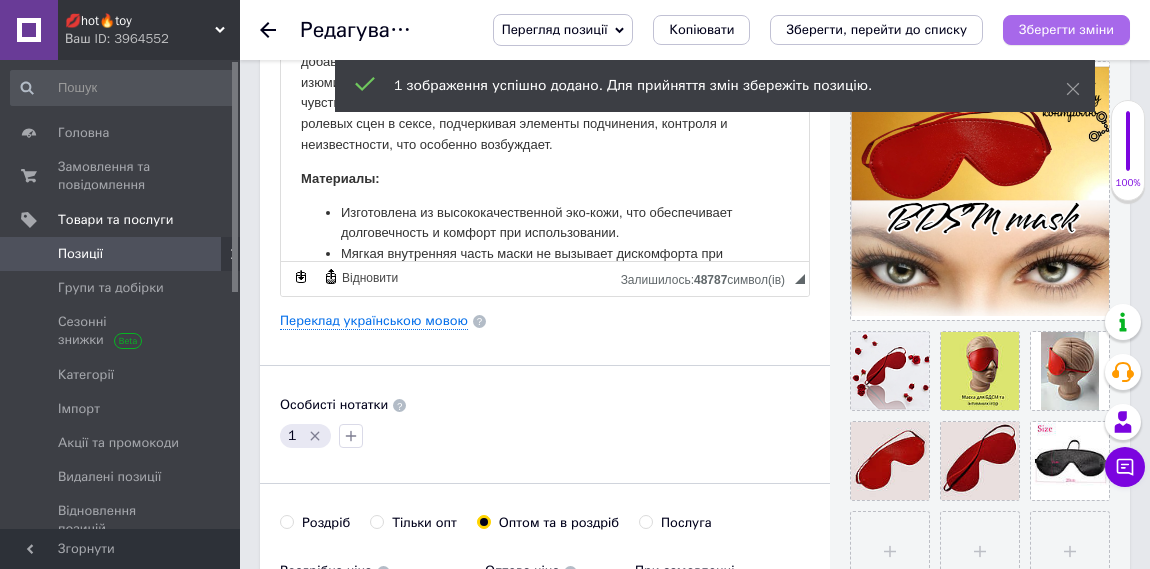 click on "Зберегти зміни" at bounding box center (1066, 30) 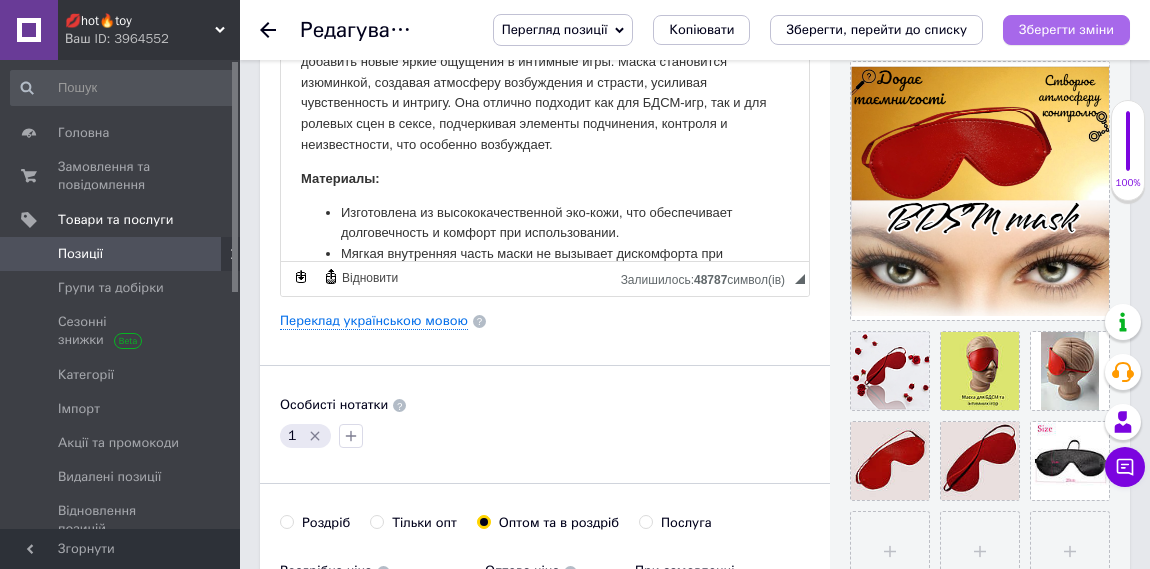 click on "Зберегти зміни" at bounding box center (1066, 30) 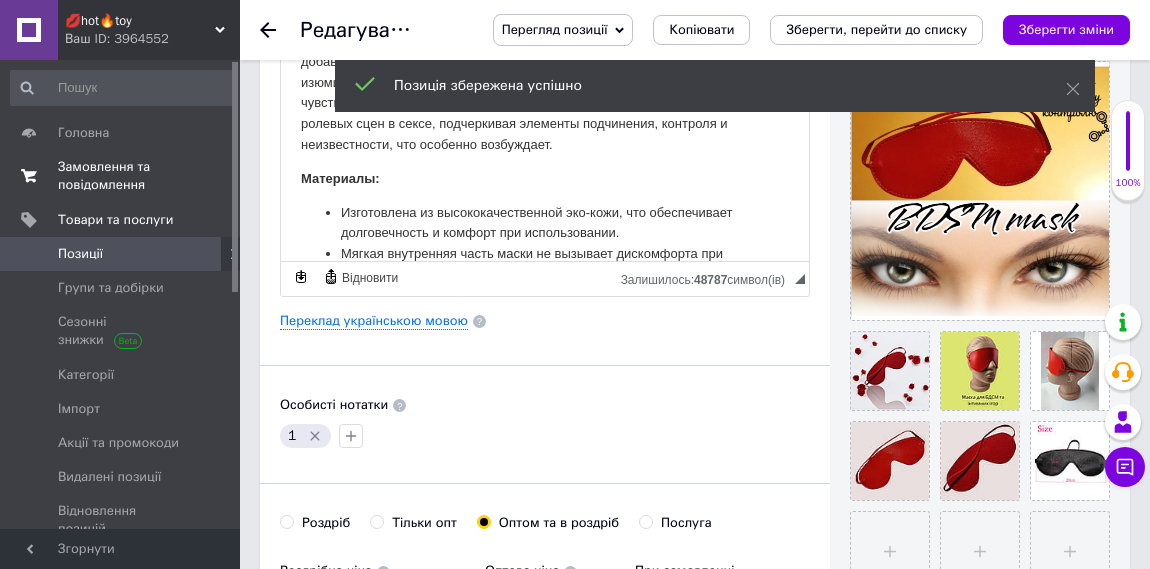 click on "Замовлення та повідомлення" at bounding box center (121, 176) 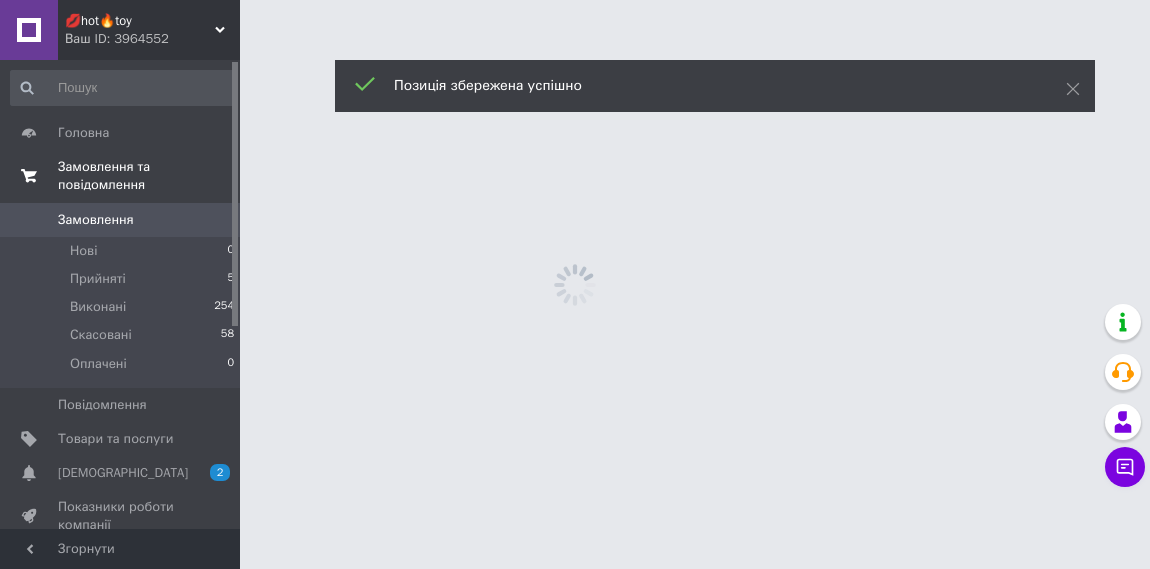 scroll, scrollTop: 0, scrollLeft: 0, axis: both 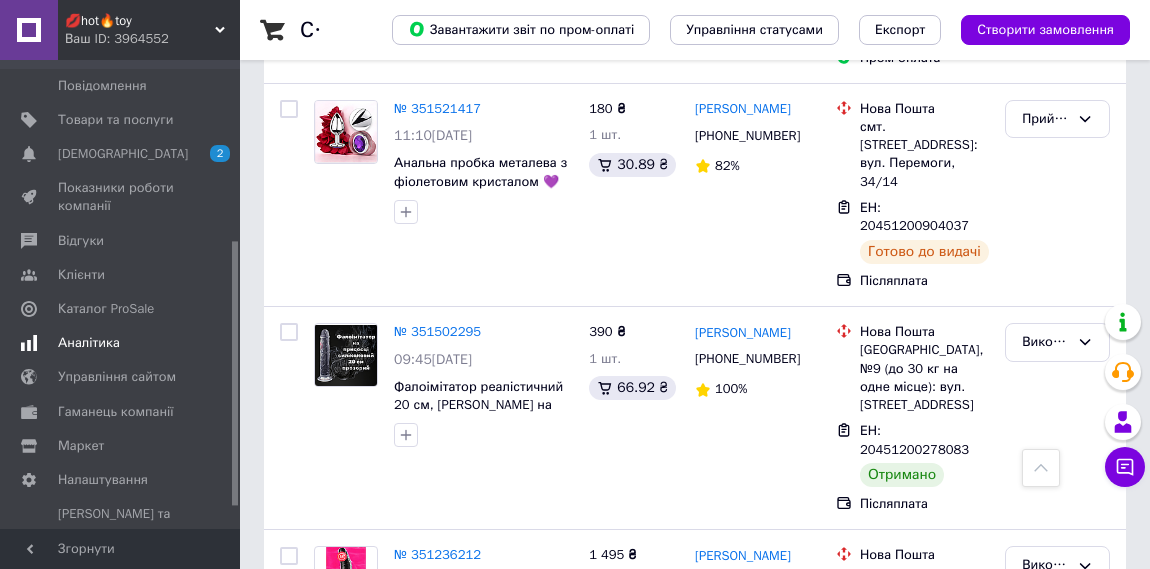 click on "Аналітика" at bounding box center (121, 343) 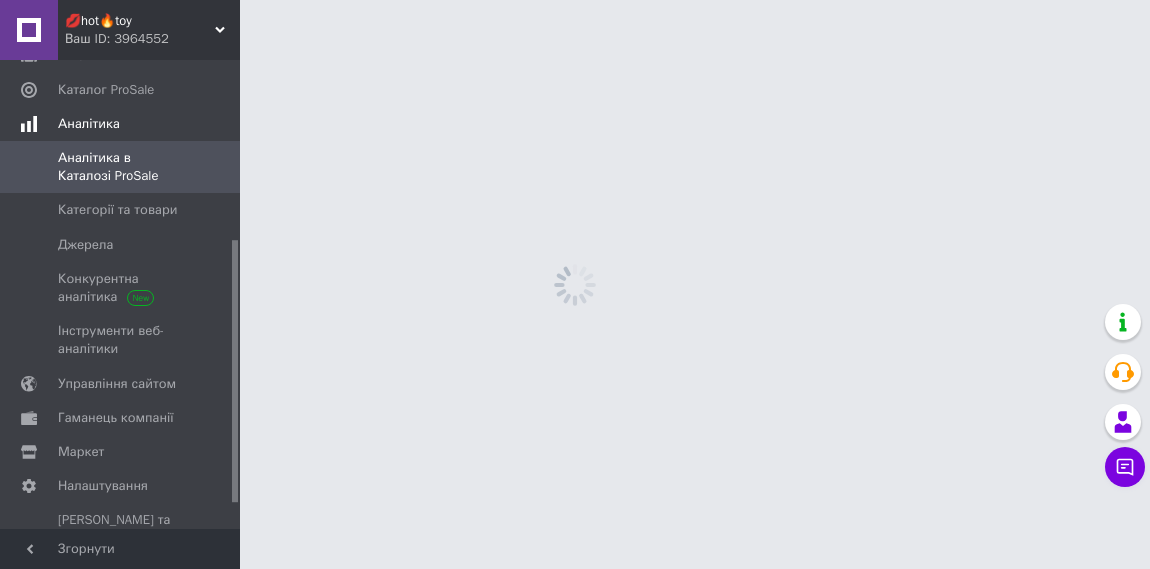 scroll, scrollTop: 0, scrollLeft: 0, axis: both 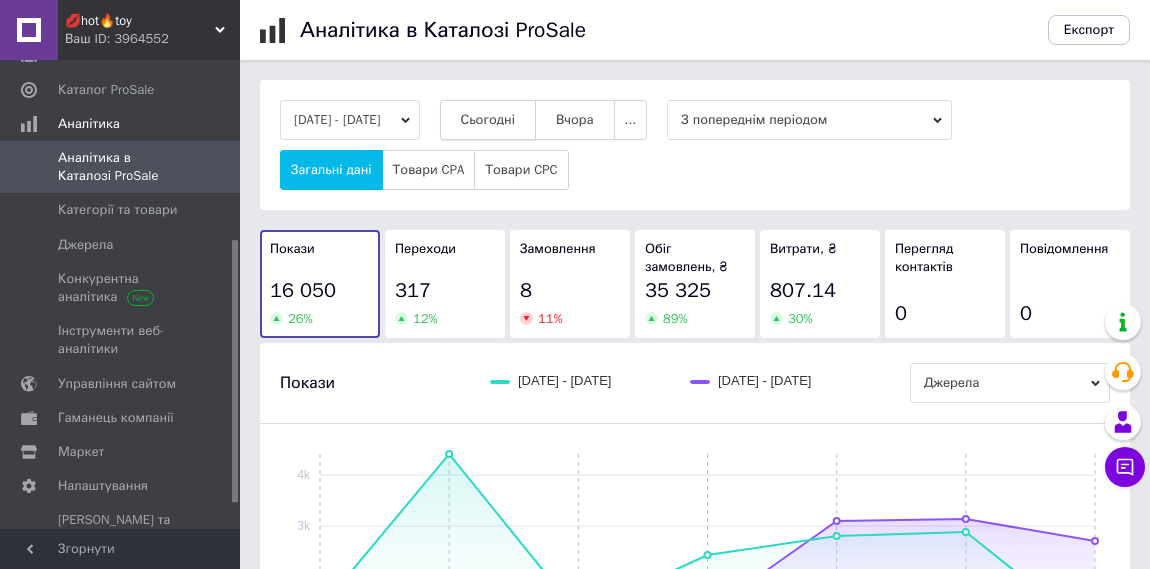 click on "Сьогодні" at bounding box center [488, 120] 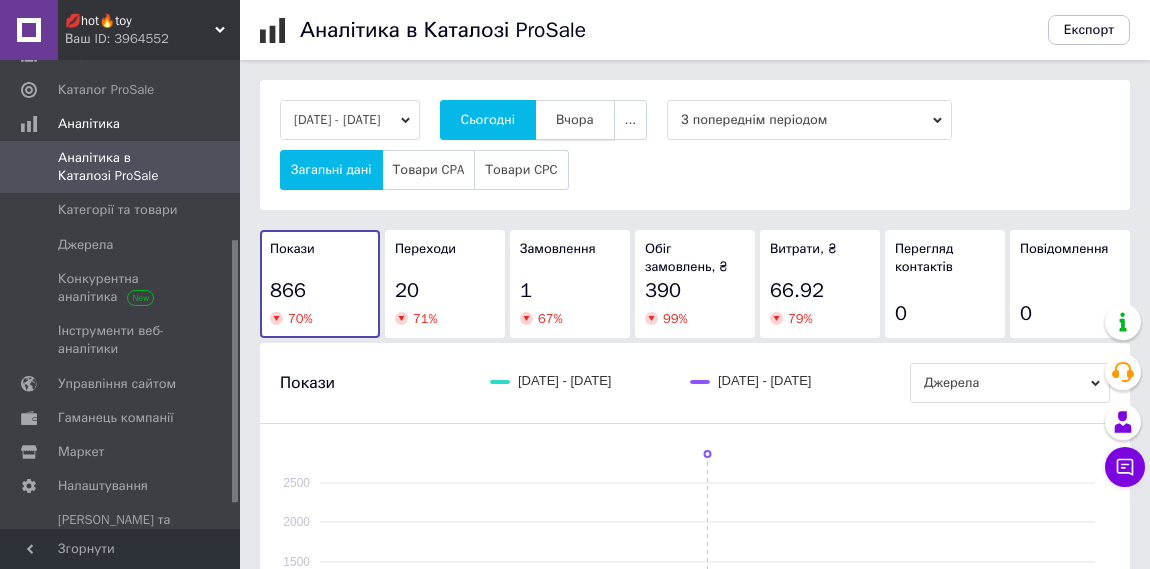 click on "Вчора" at bounding box center [575, 120] 